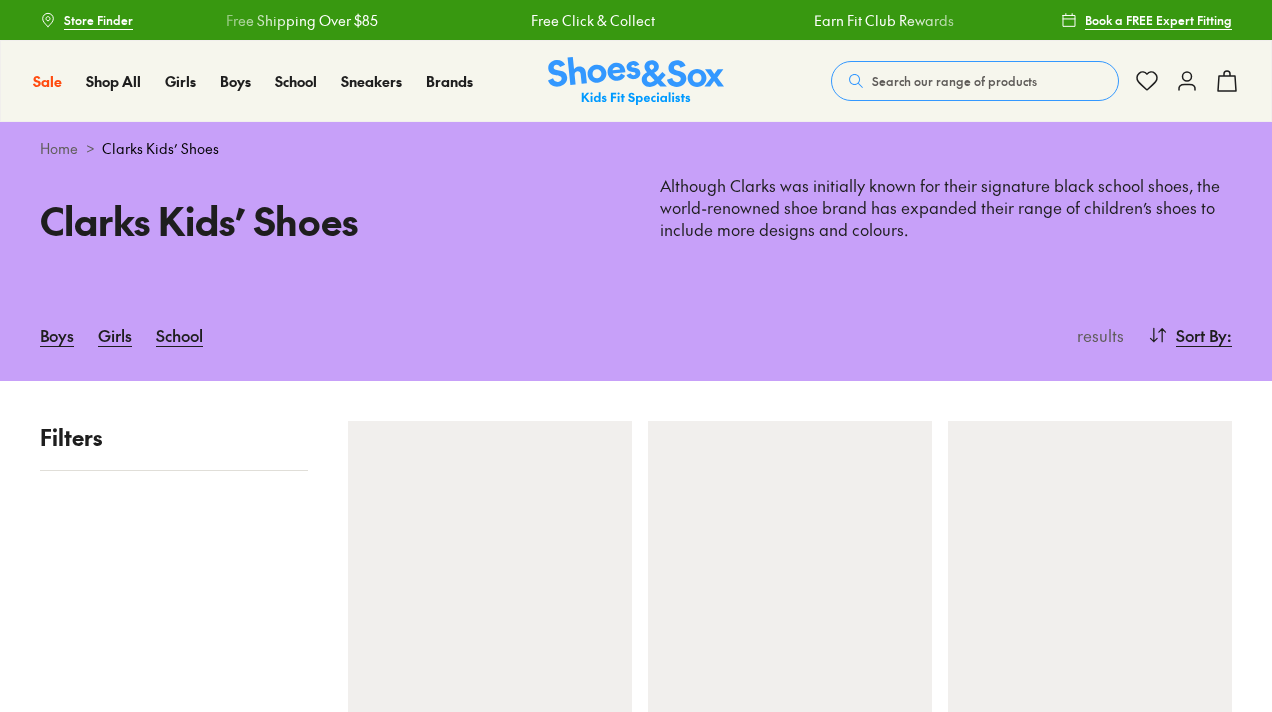 scroll, scrollTop: 0, scrollLeft: 0, axis: both 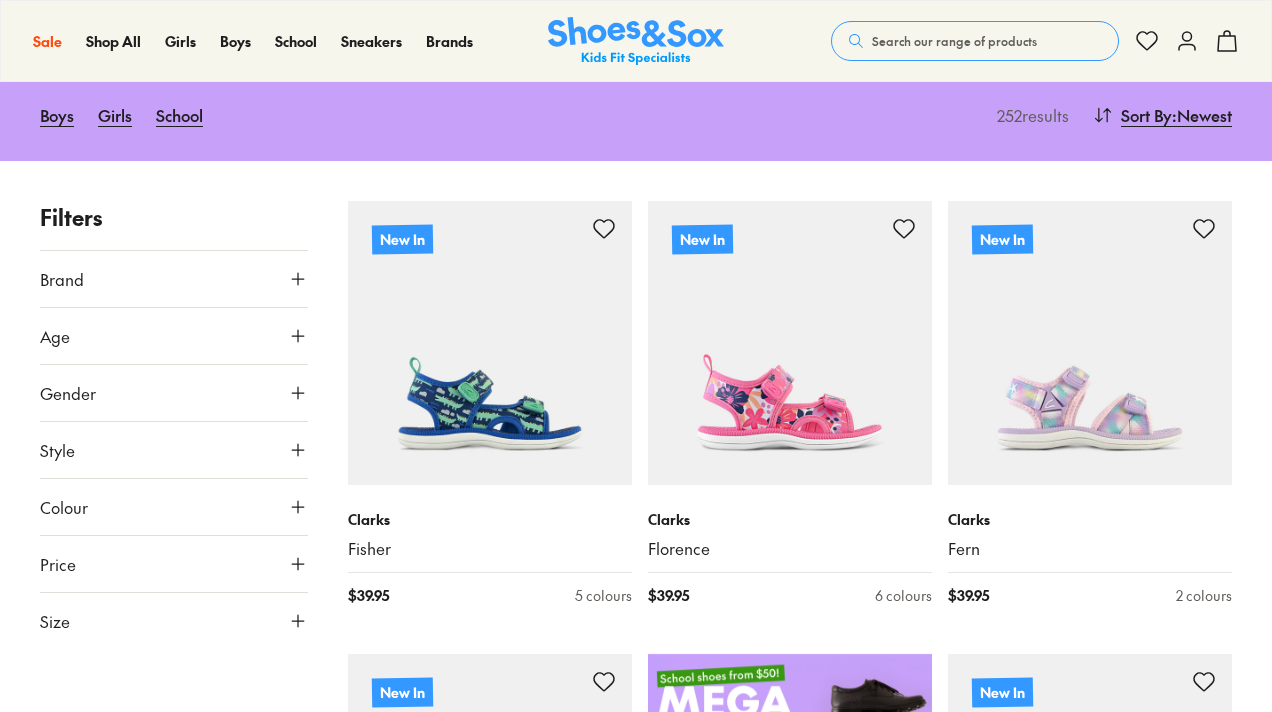 click on "Brand" at bounding box center [174, 279] 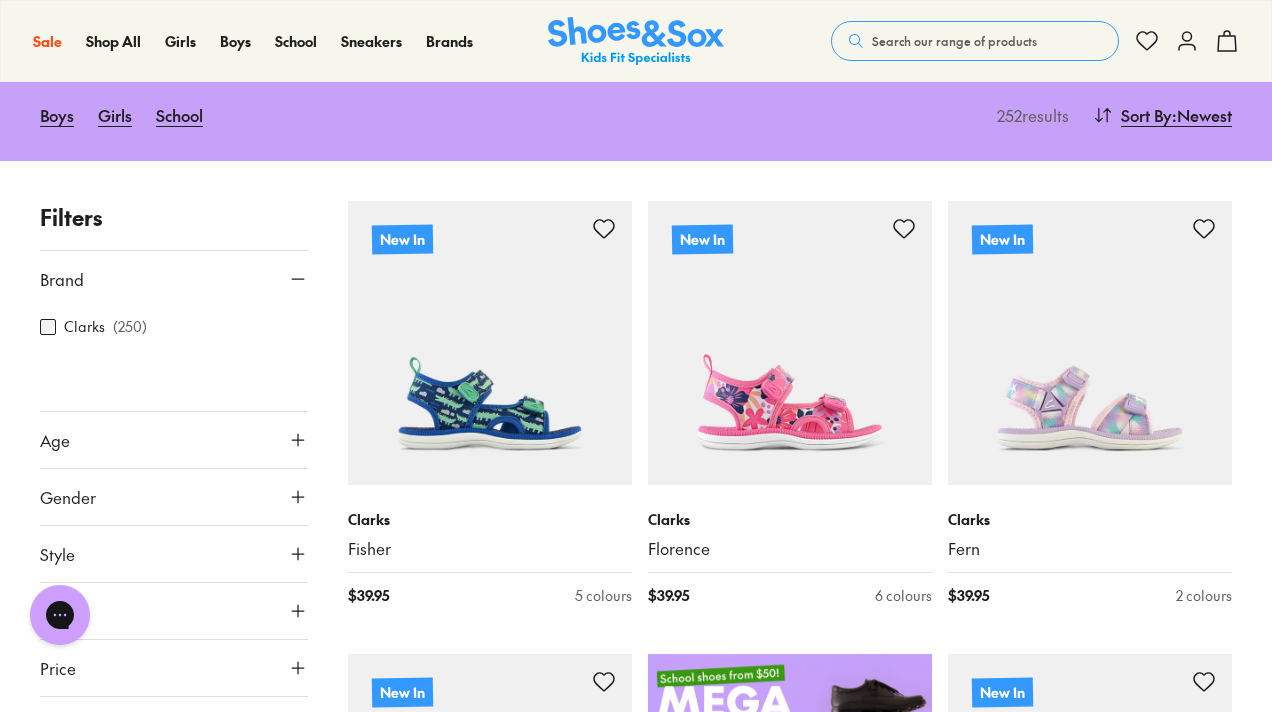 scroll, scrollTop: 0, scrollLeft: 0, axis: both 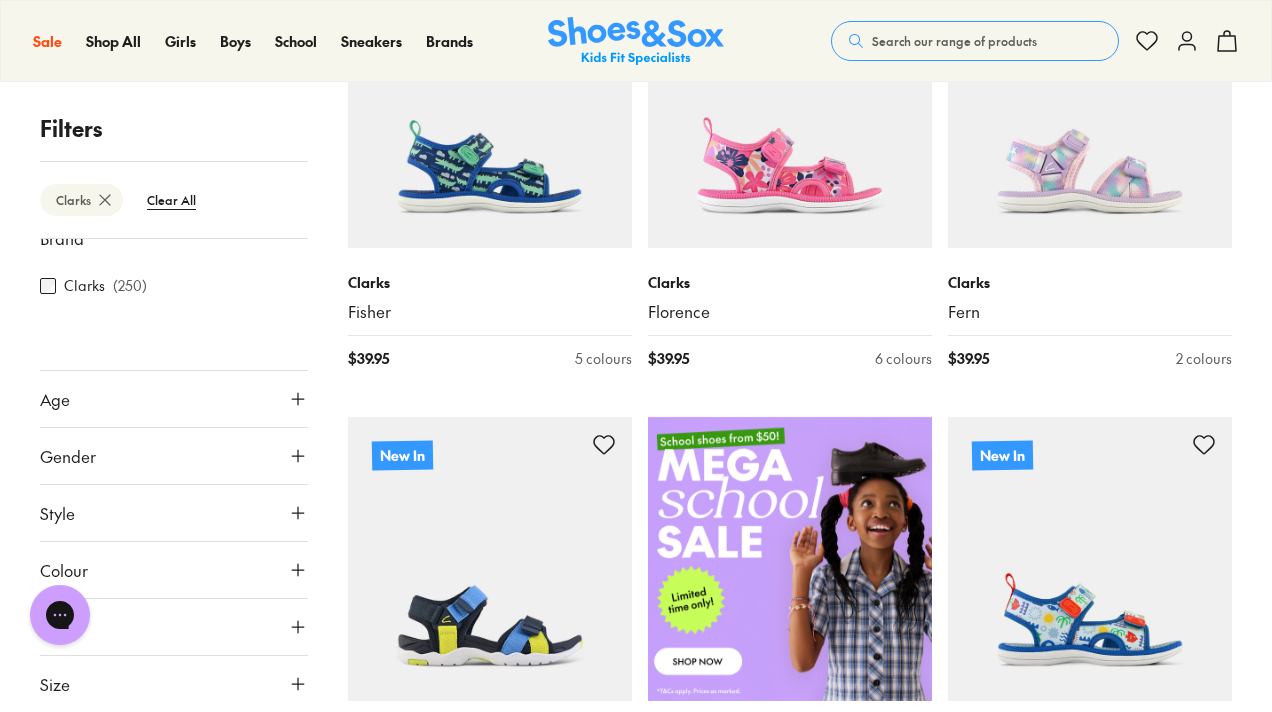 click on "Style" at bounding box center [174, 513] 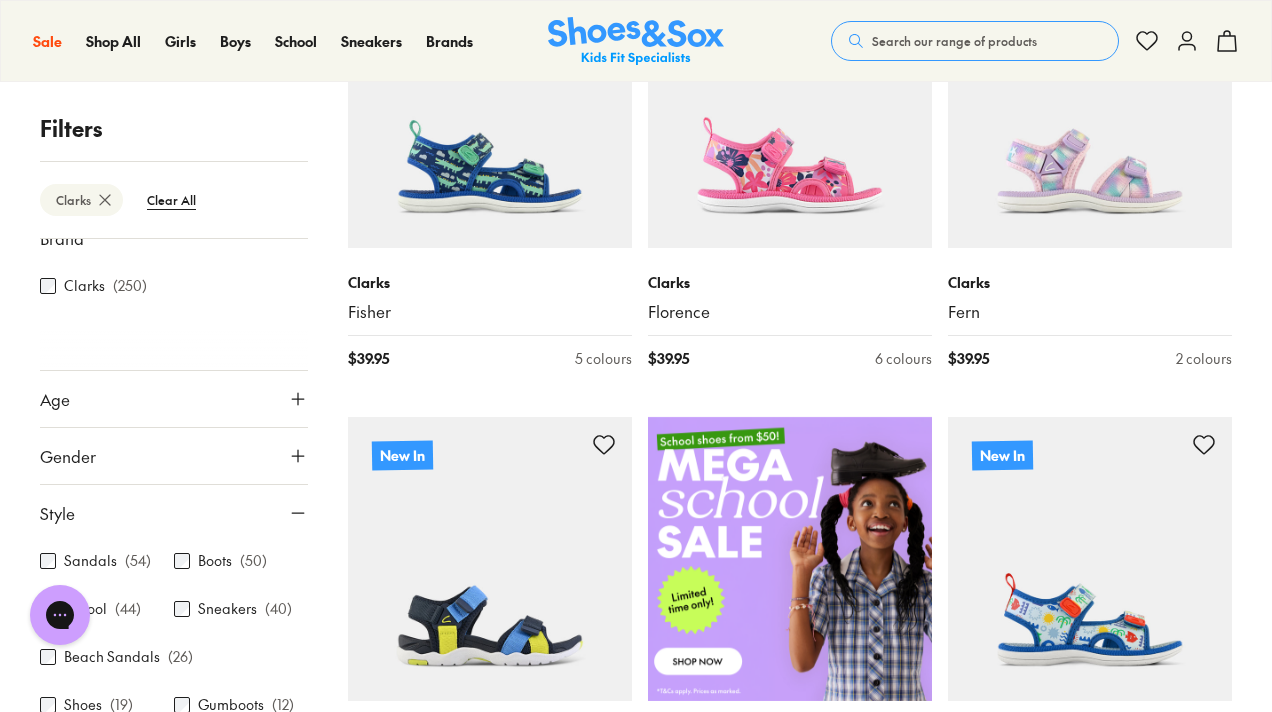 click on "Gender" at bounding box center [174, 456] 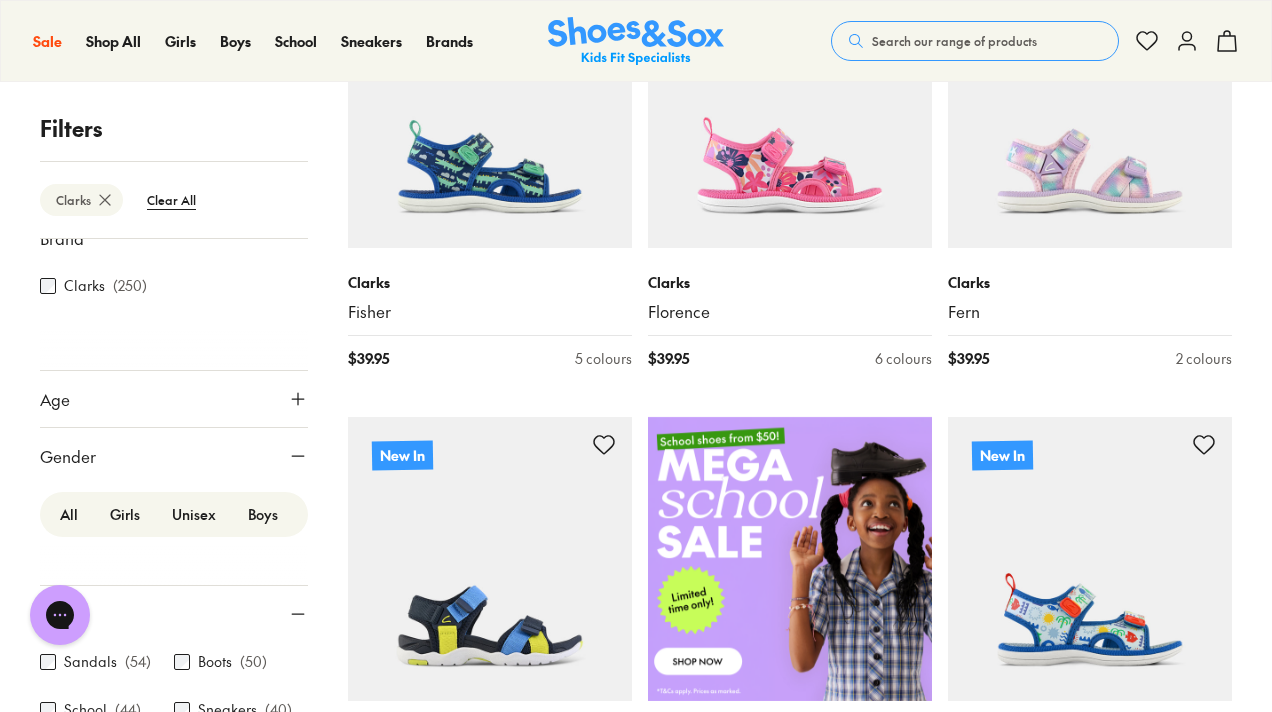click on "Girls" at bounding box center (125, 514) 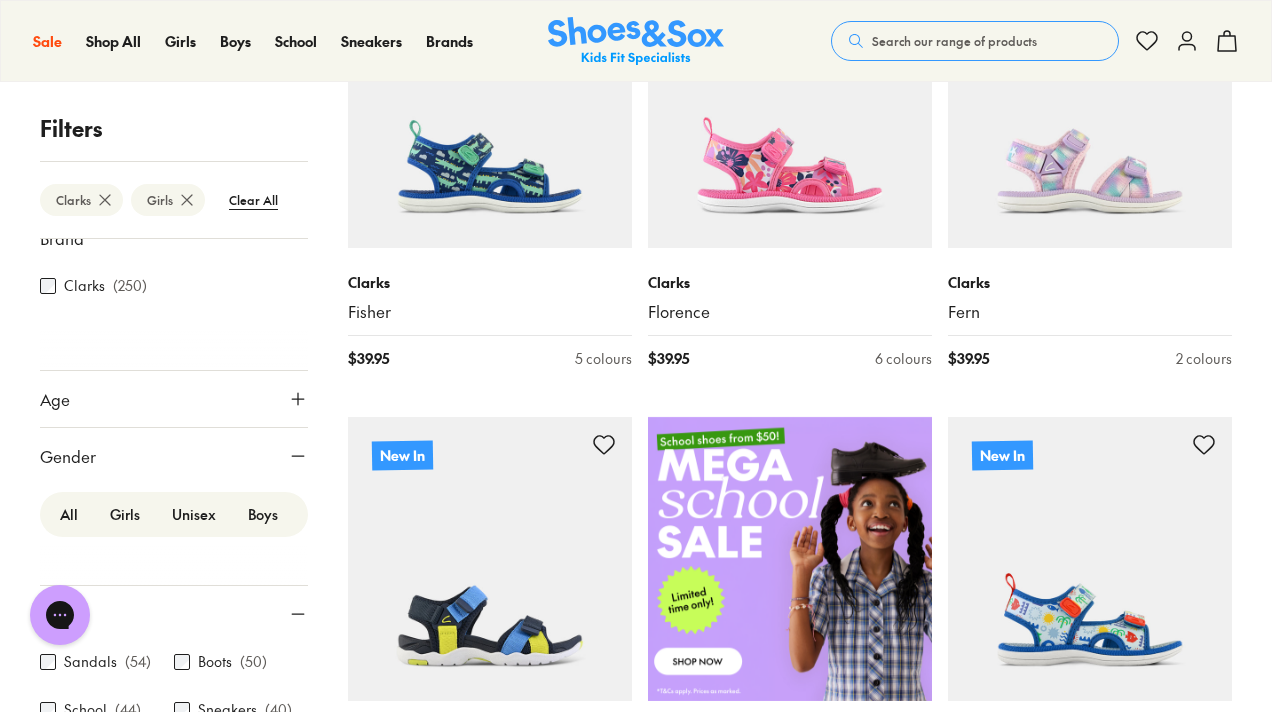 scroll, scrollTop: 76, scrollLeft: 0, axis: vertical 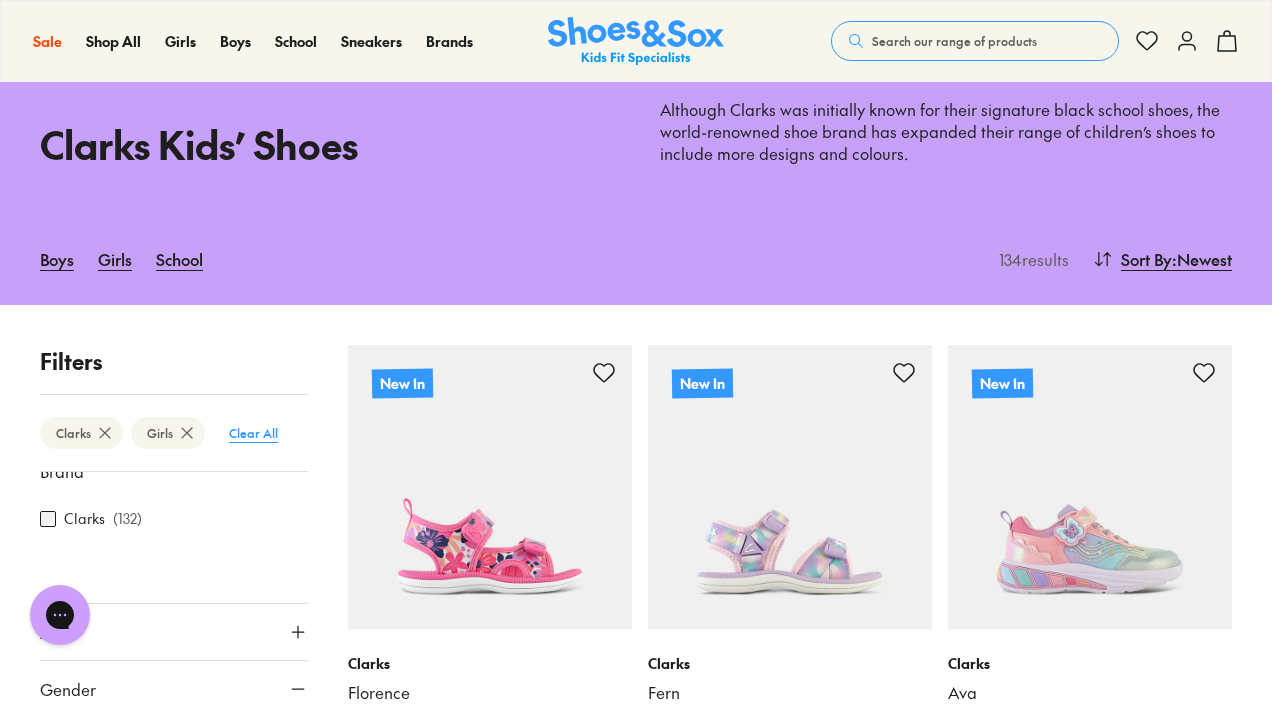 click on "Clear All" at bounding box center (253, 433) 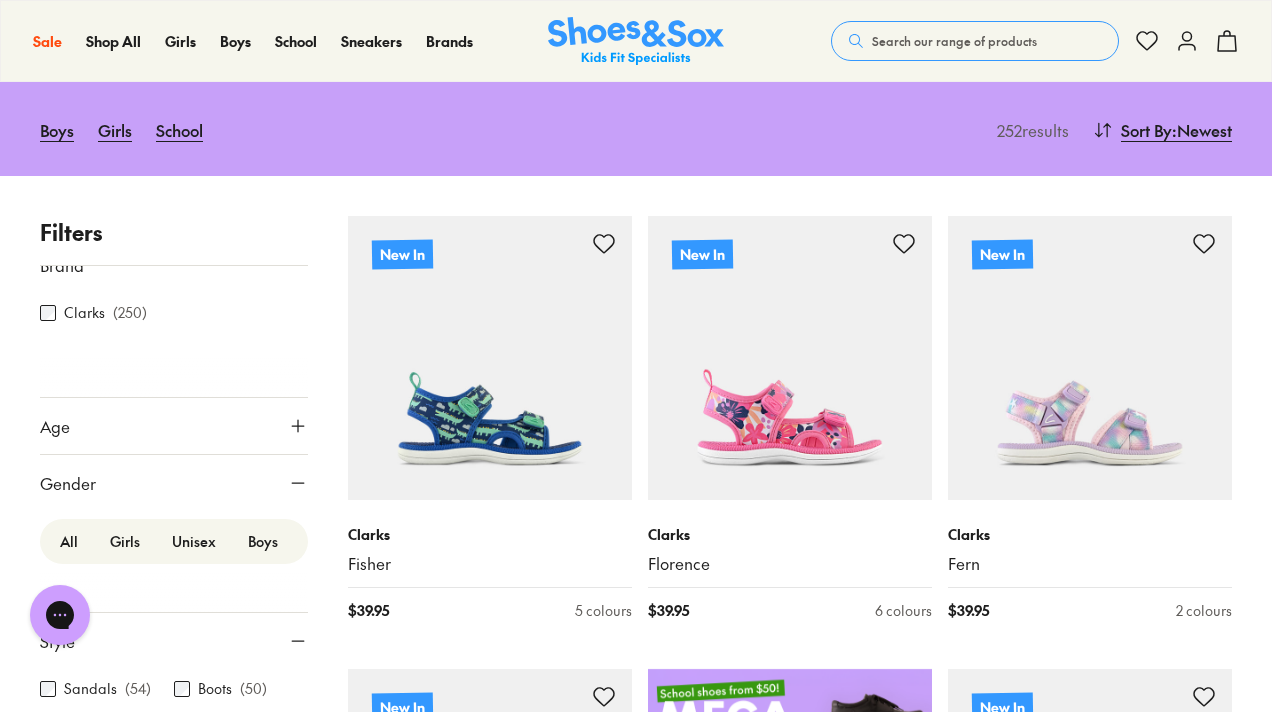 click on "Unisex" at bounding box center (194, 541) 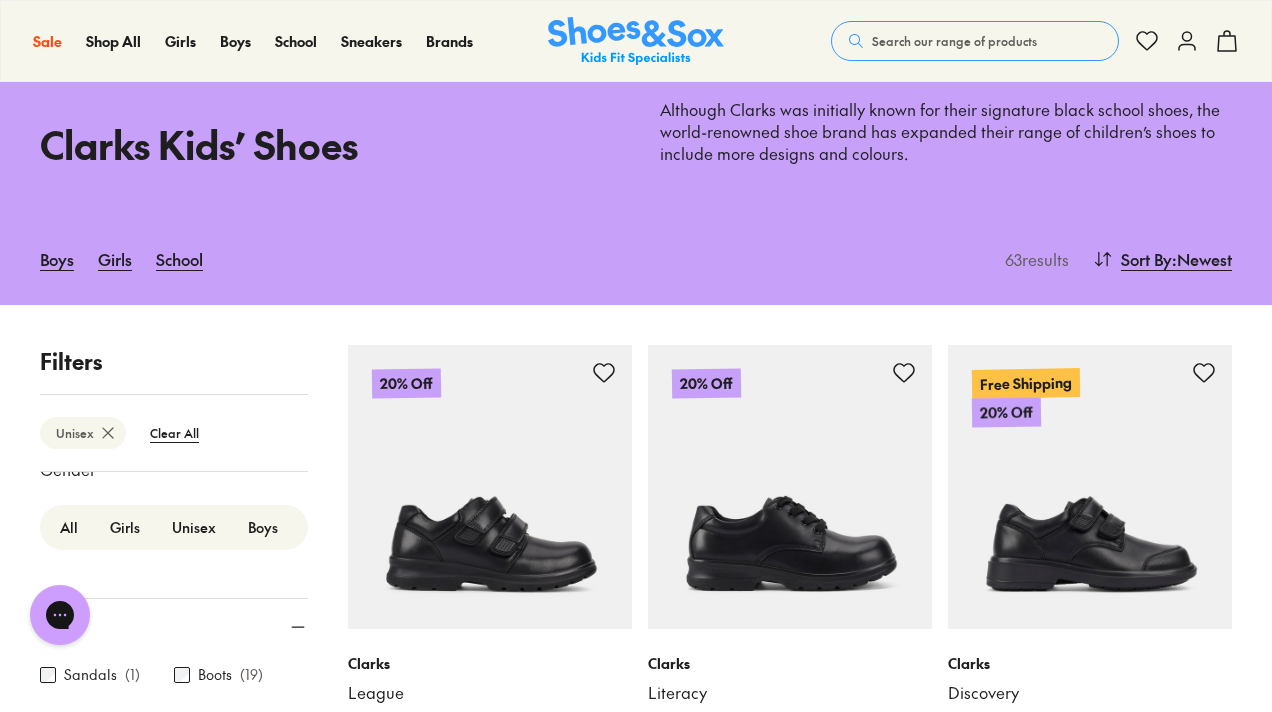 scroll, scrollTop: 254, scrollLeft: 0, axis: vertical 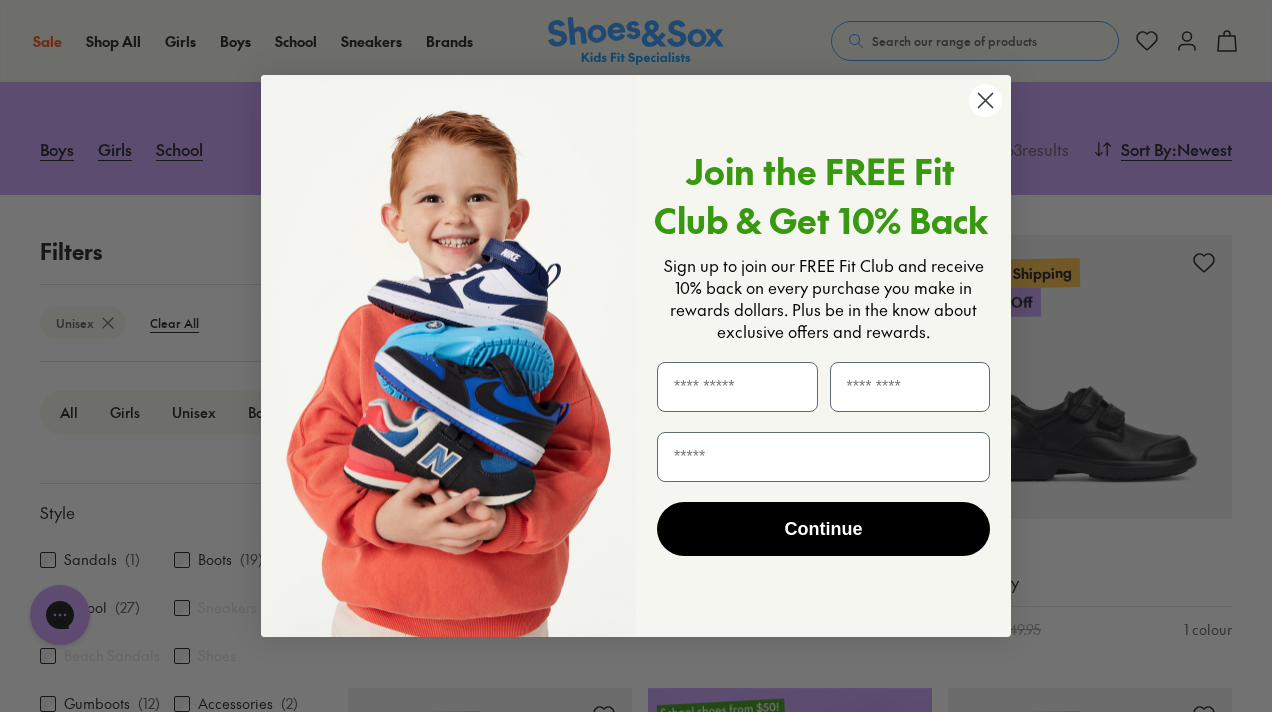 click 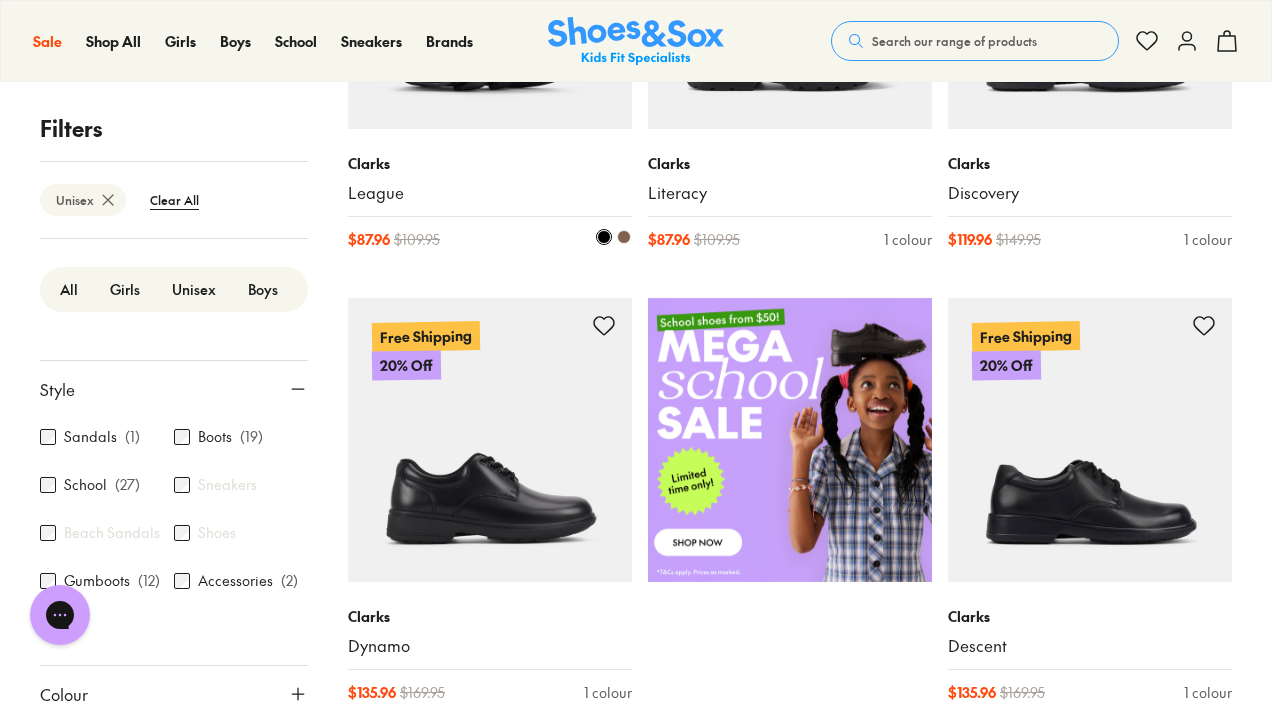 scroll, scrollTop: 591, scrollLeft: 0, axis: vertical 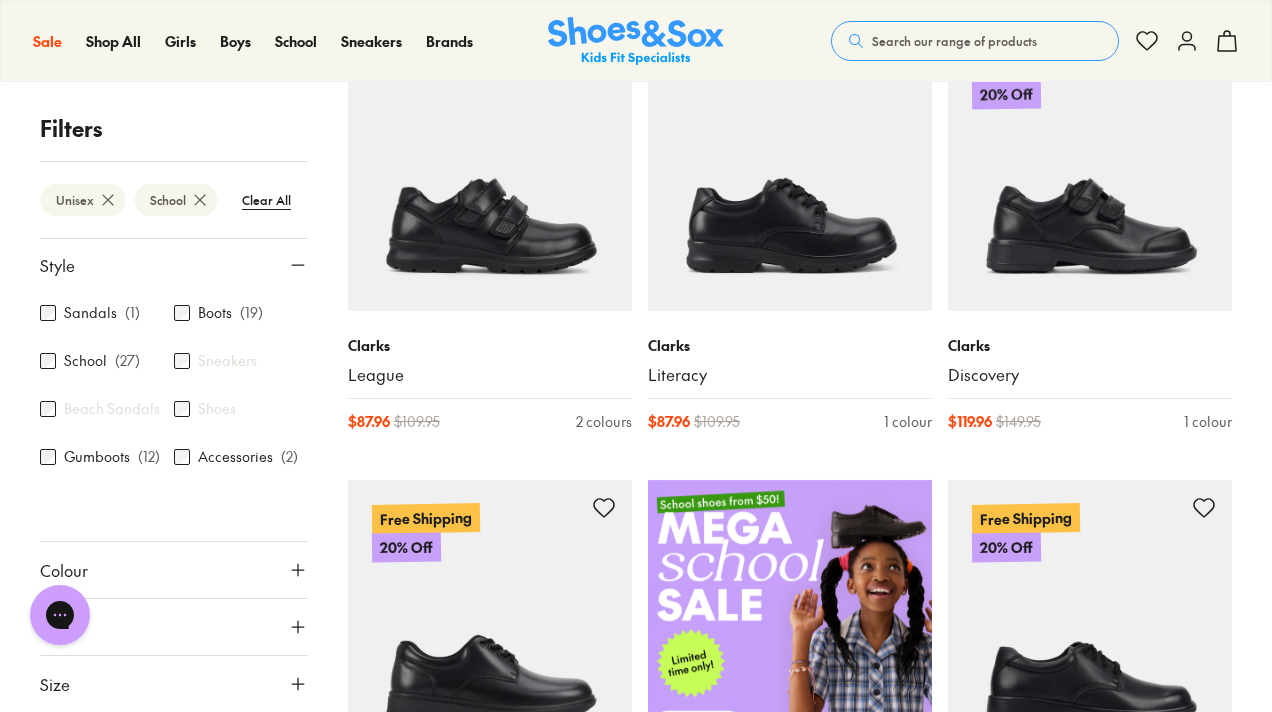 click on "Colour" at bounding box center [174, 570] 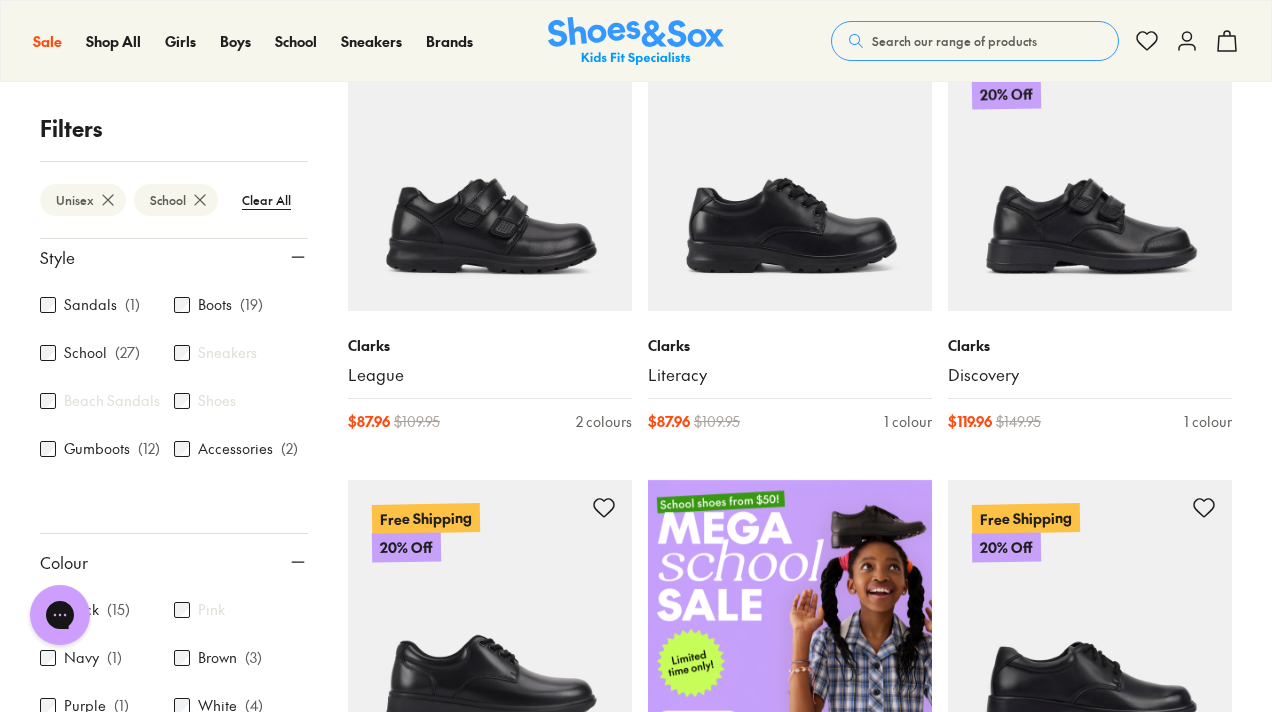click on "Black ( 15 )" at bounding box center [107, 610] 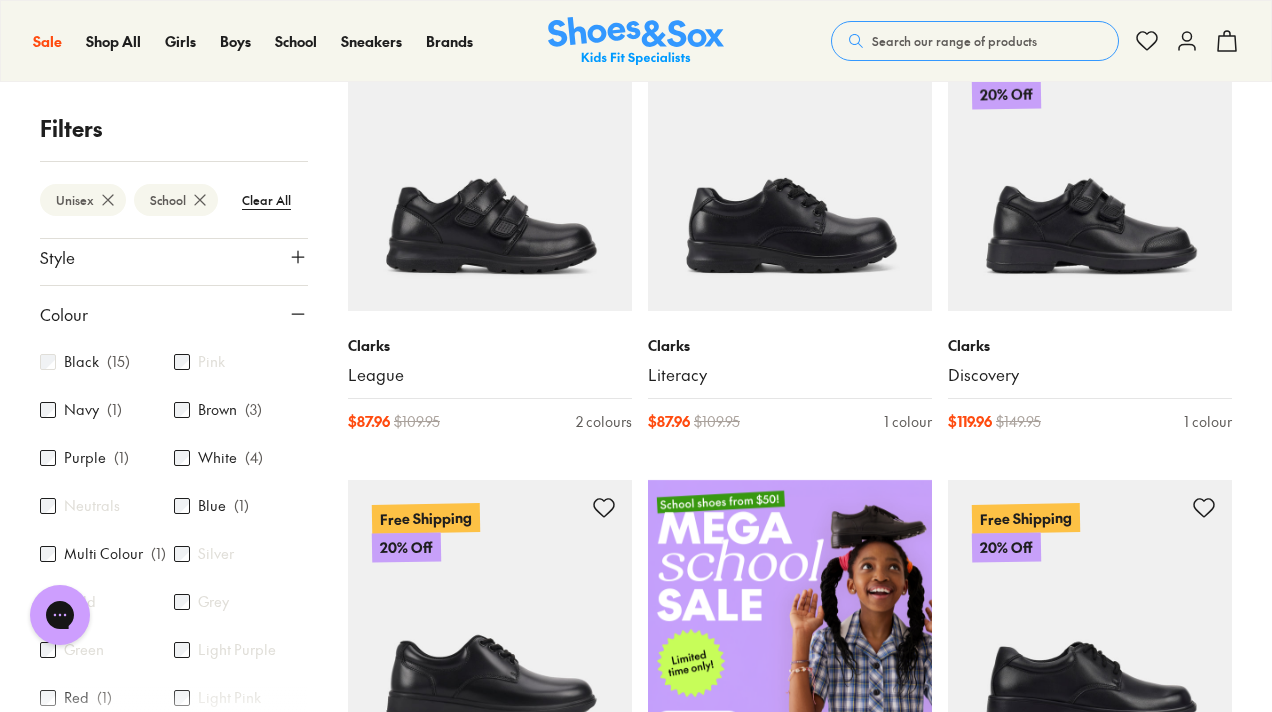 scroll, scrollTop: 151, scrollLeft: 0, axis: vertical 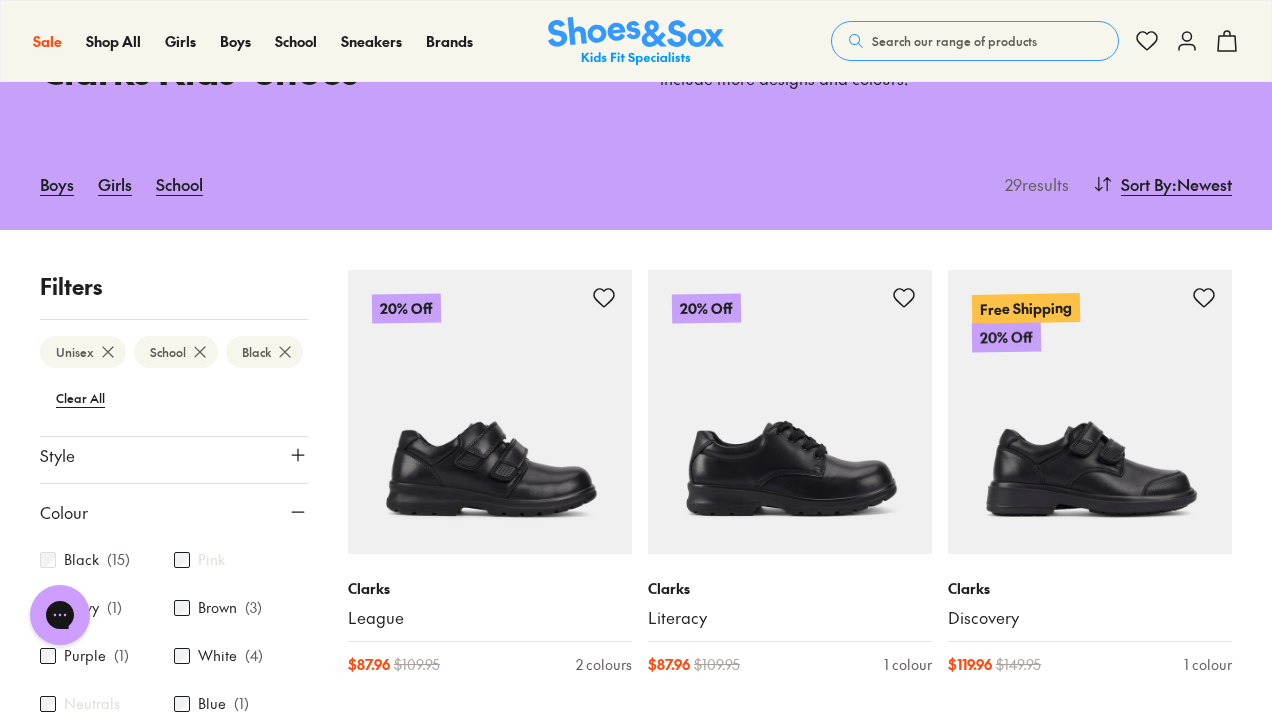 type on "***" 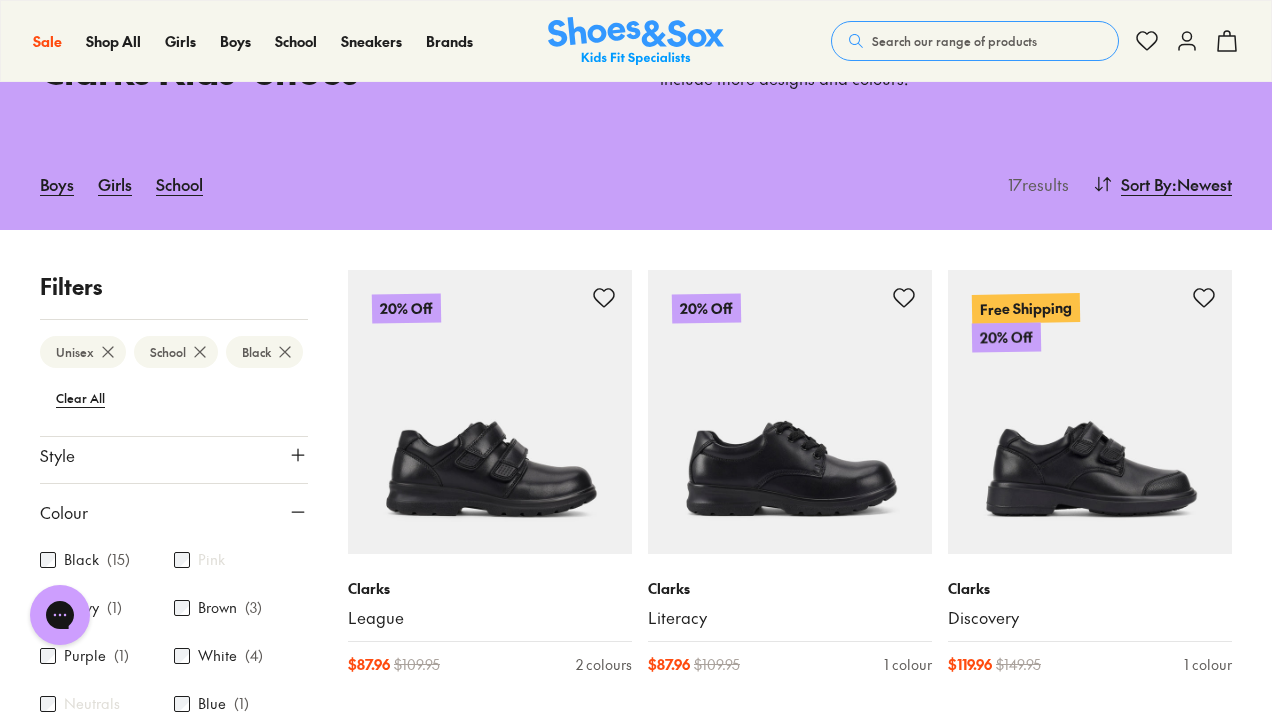 click 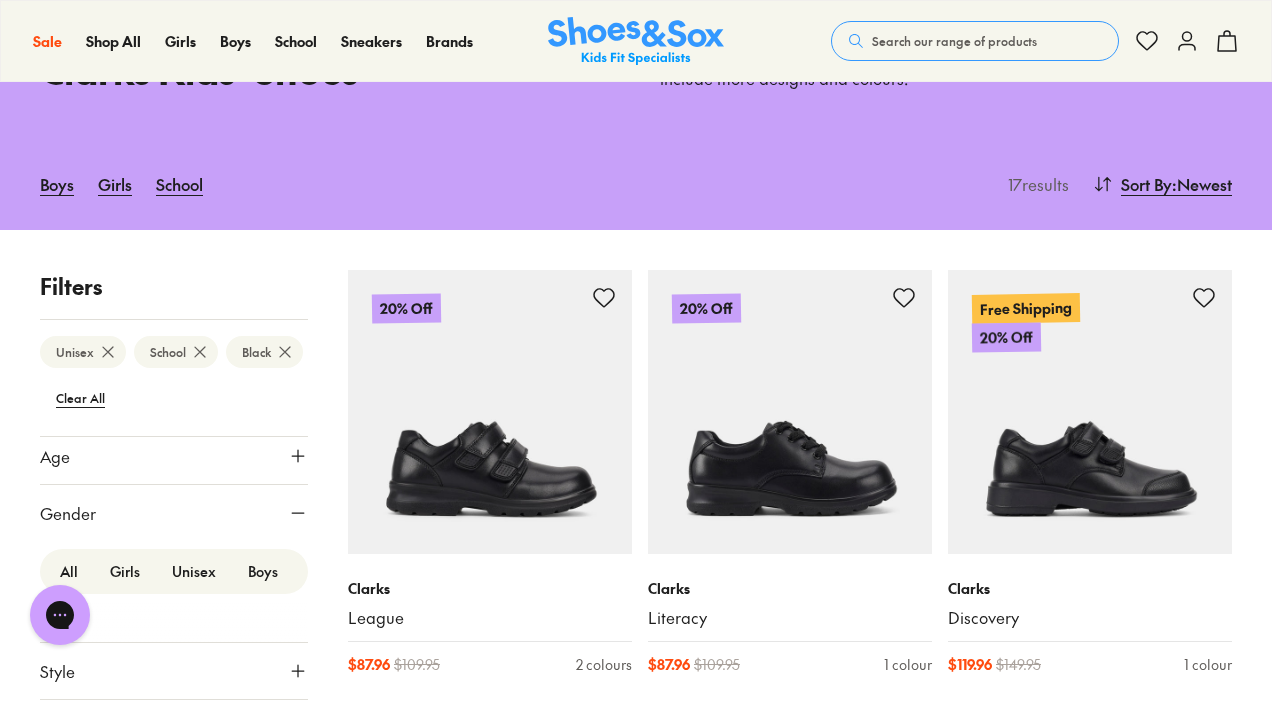 scroll, scrollTop: 178, scrollLeft: 0, axis: vertical 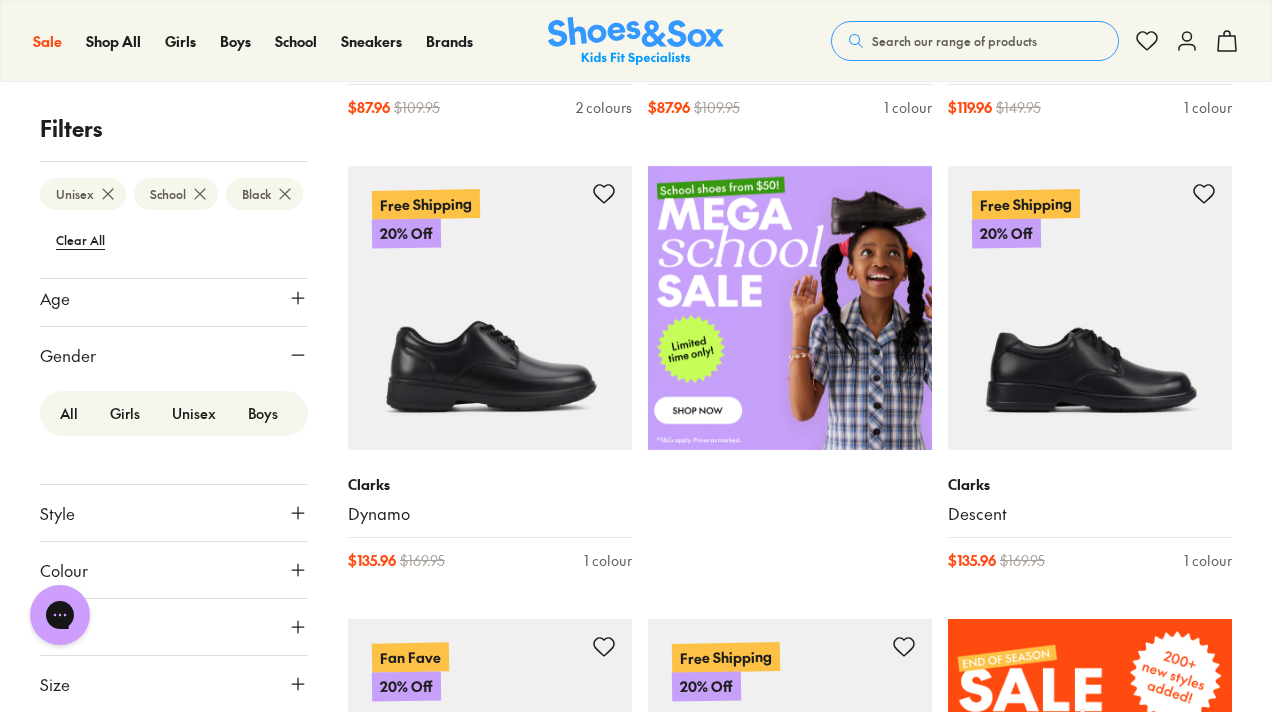 click on "Style" at bounding box center [174, 513] 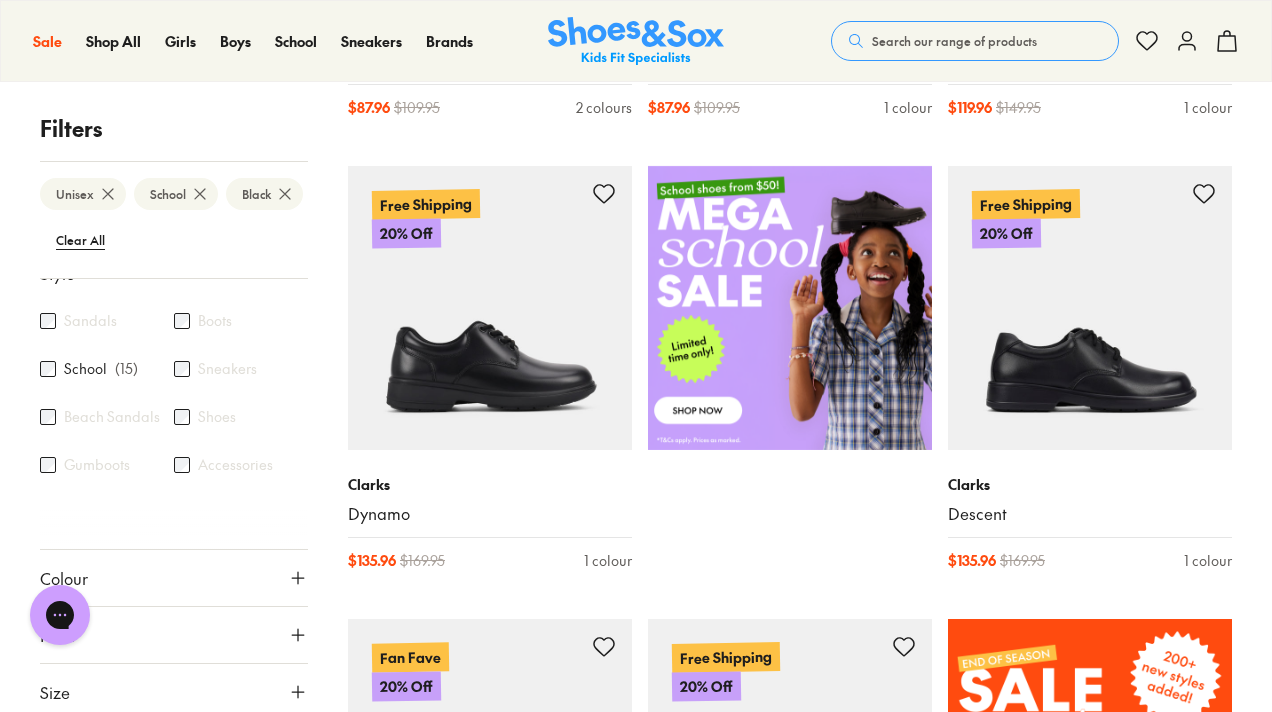 scroll, scrollTop: 426, scrollLeft: 0, axis: vertical 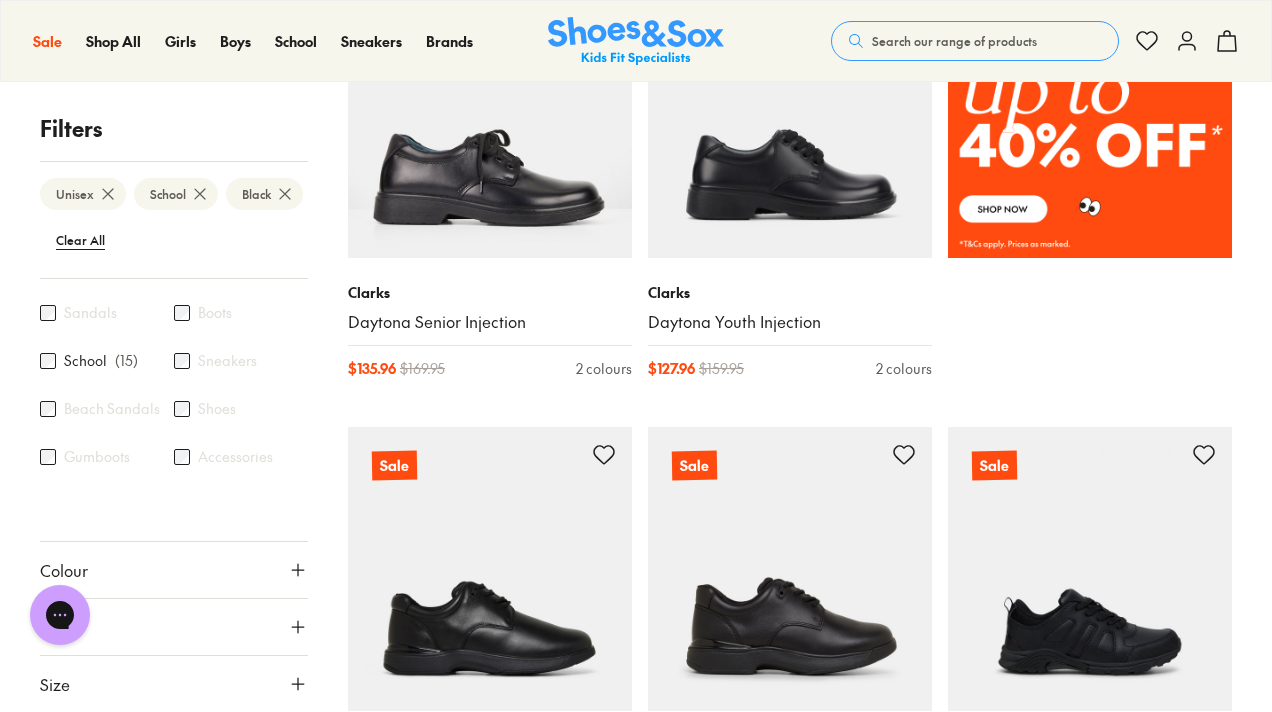 click on "20% Off  Clarks League $ 87.96 $ 109.95 2 colours 20% Off  Clarks Literacy $ 87.96 $ 109.95 1 colour Free Shipping 20% Off  Clarks Discovery $ 119.96 $ 149.95 1 colour Free Shipping 20% Off  Clarks Dynamo $ 135.96 $ 169.95 1 colour Free Shipping 20% Off  Clarks Descent $ 135.96 $ 169.95 1 colour Fan Fave 20% Off  Clarks Daytona Senior Injection $ 135.96 $ 169.95 2 colours Free Shipping 20% Off  Clarks Daytona Youth Injection $ 127.96 $ 159.95 2 colours Sale Clarks Edge Senior $ 80.00 $ 169.95 1 colour Sale Clarks Edge Youth $ 80.00 $ 159.95 1 colour Sale Clarks Noisy $ 50.00 $ 89.95 2 colours 20% Off  Clarks Hustle $ 71.96 $ 89.95 1 colour Sale Clarks Henrik $ 50.00 $ 89.95 1 colour Sale Clarks Noah $ 50.00 $ 89.95 3 colours Sale Clarks North $ 50.00 $ 79.95 7 colours Sale Clarks Notorious $ 50.00 $ 79.95 1 colour" at bounding box center [790, 415] 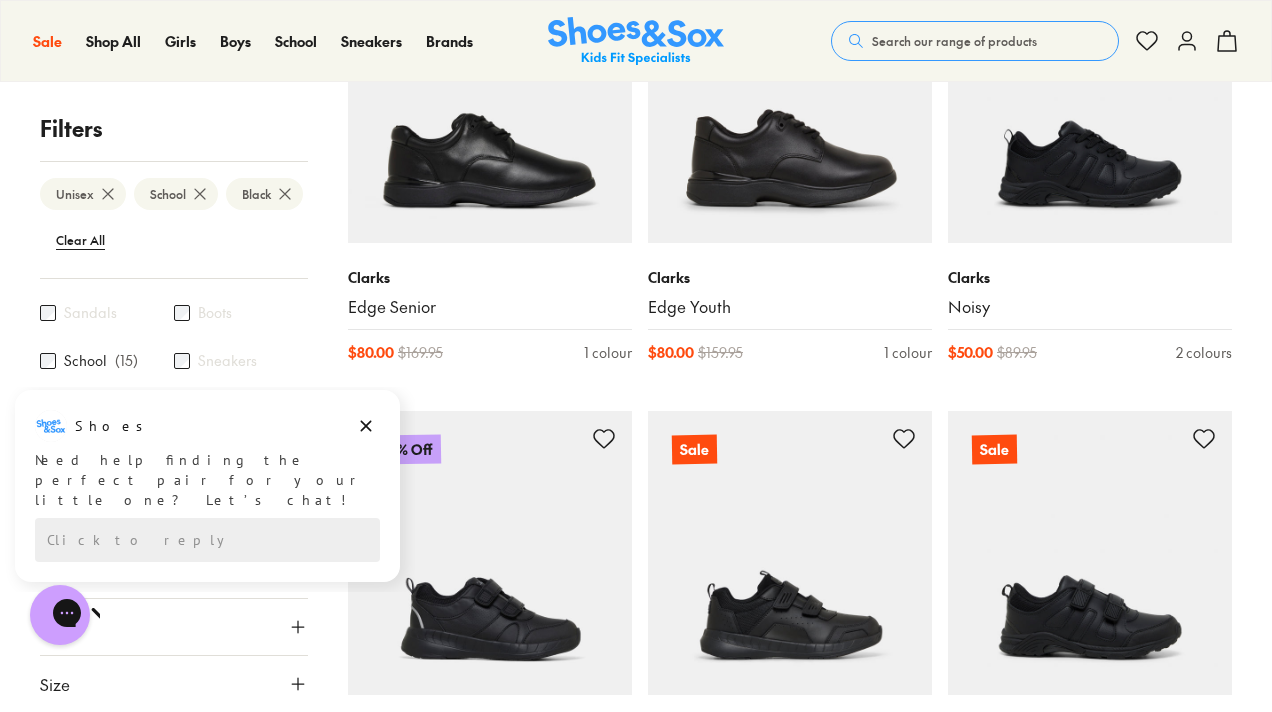 scroll, scrollTop: 1804, scrollLeft: 0, axis: vertical 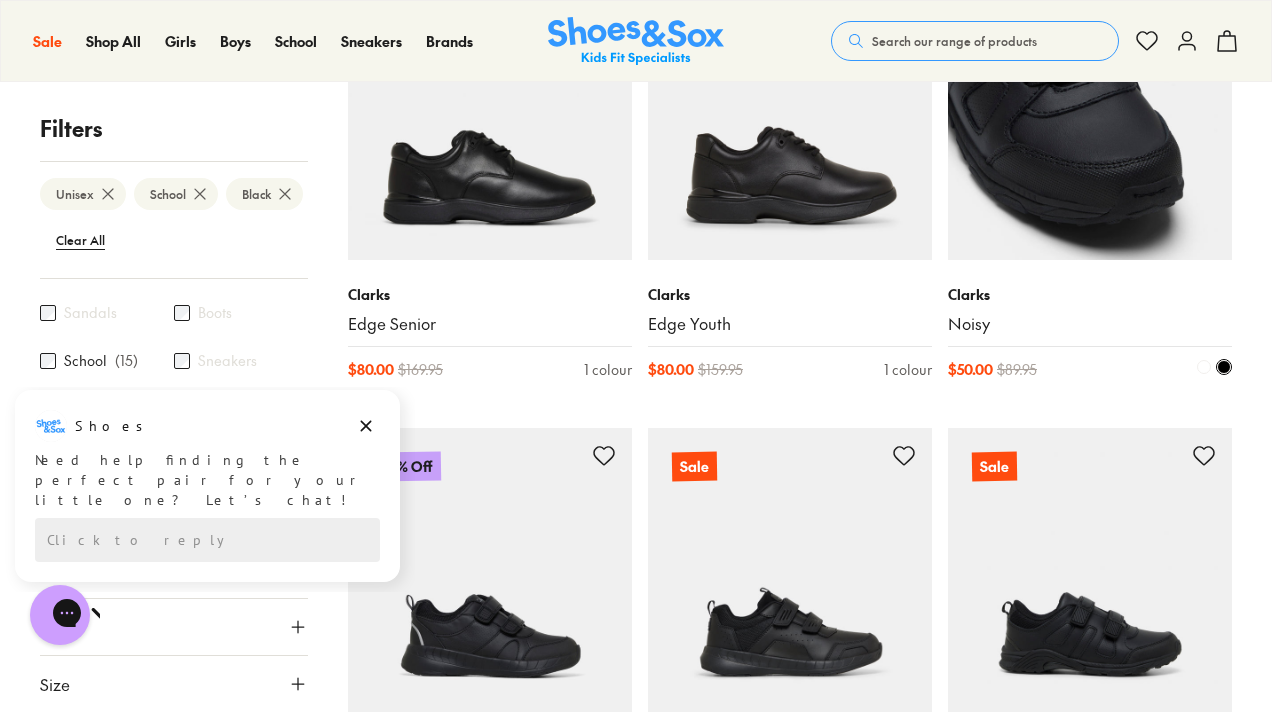 click at bounding box center [1090, 118] 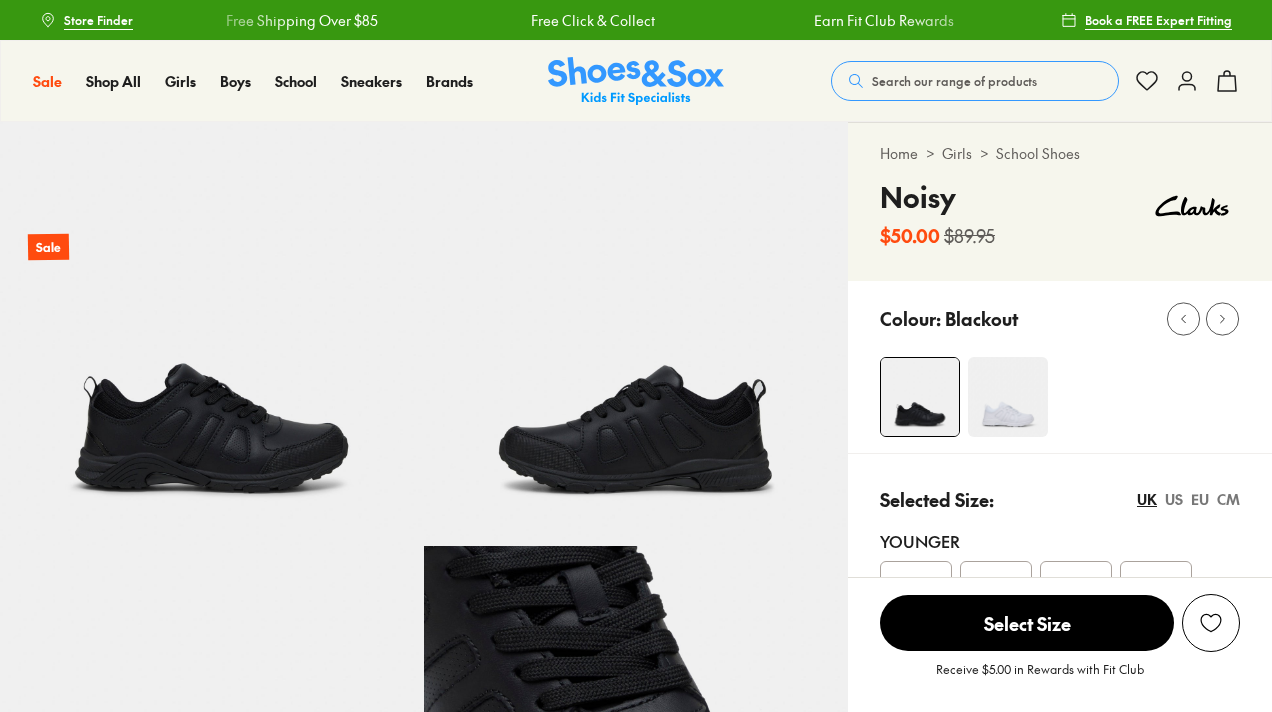 scroll, scrollTop: 0, scrollLeft: 0, axis: both 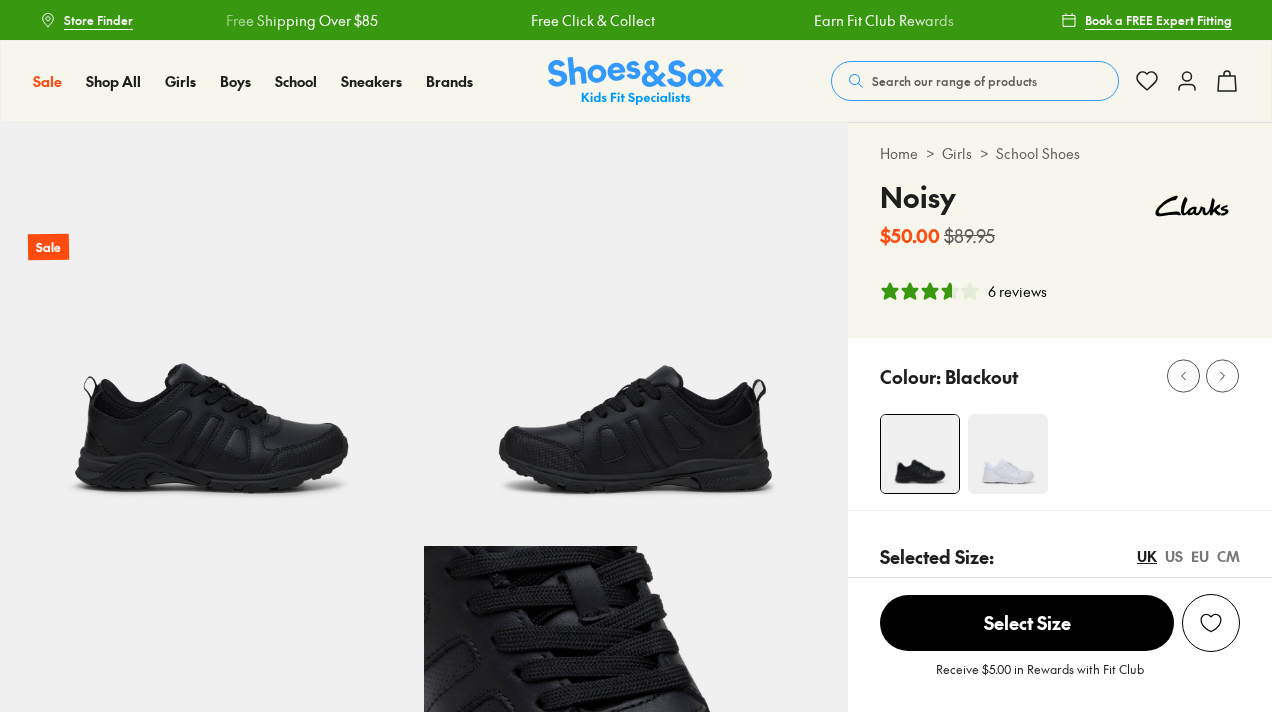 select on "*" 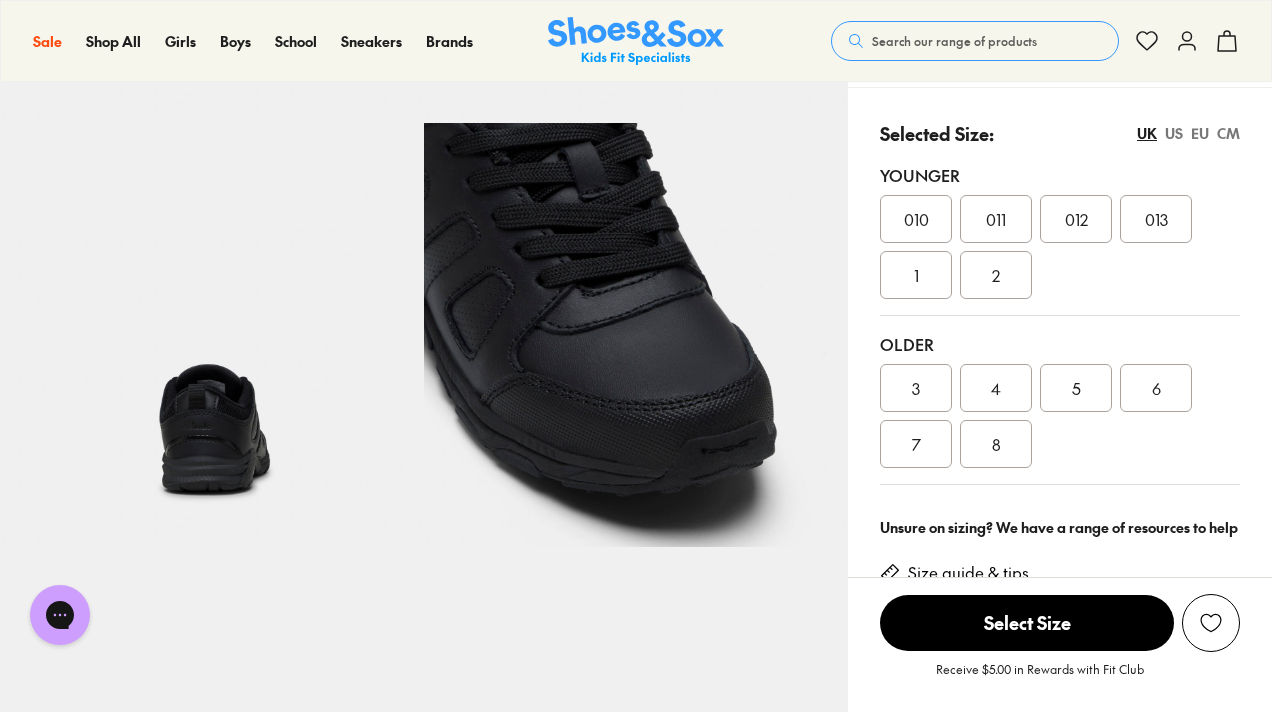 scroll, scrollTop: 0, scrollLeft: 0, axis: both 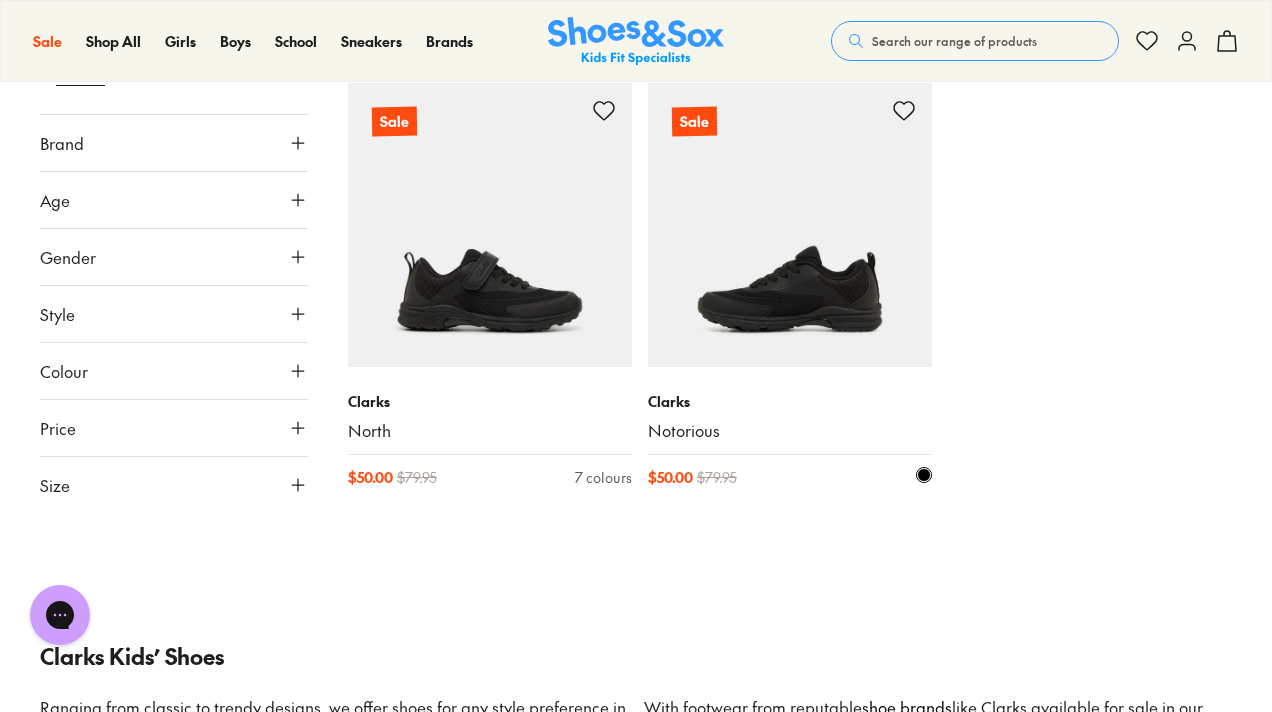 click at bounding box center (790, 225) 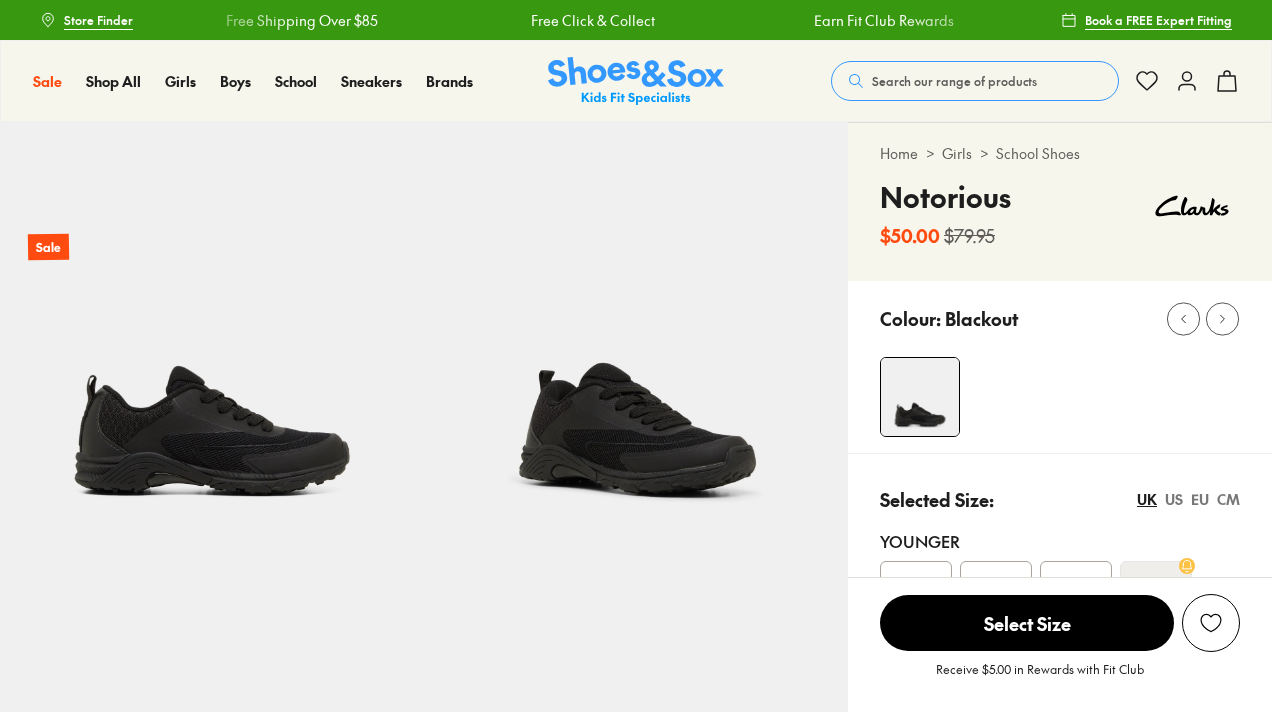 scroll, scrollTop: 0, scrollLeft: 0, axis: both 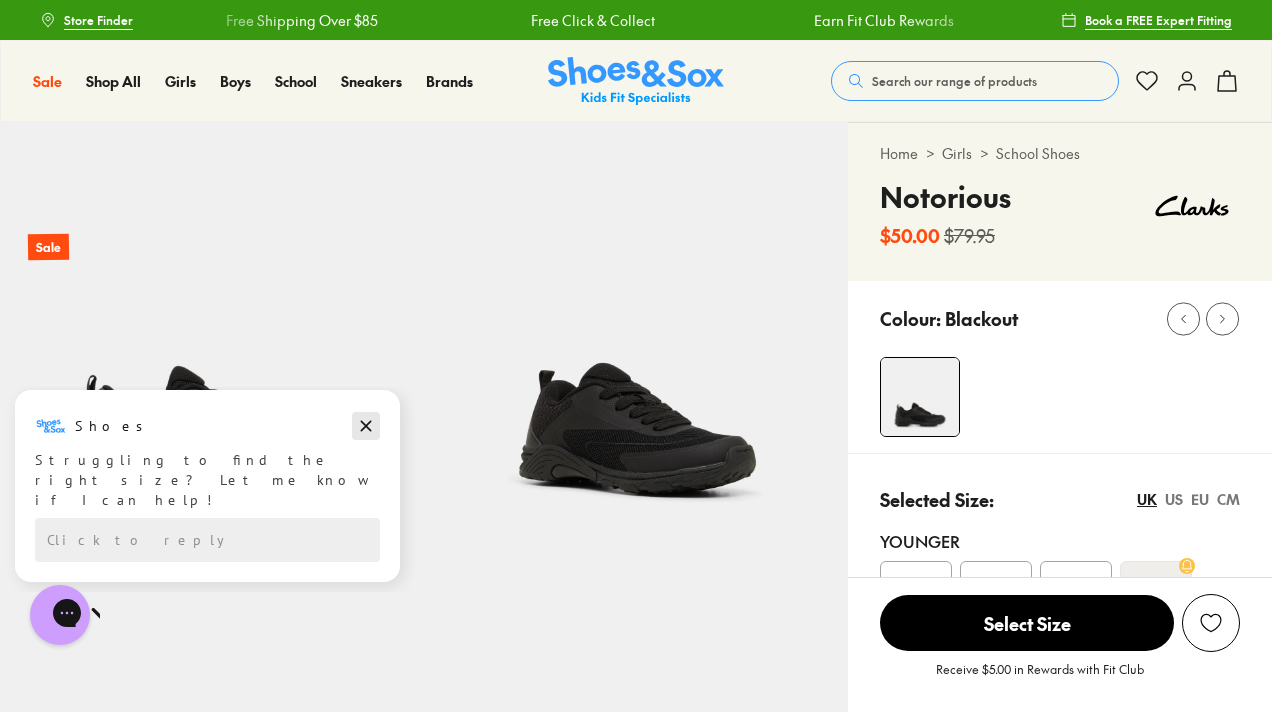 click 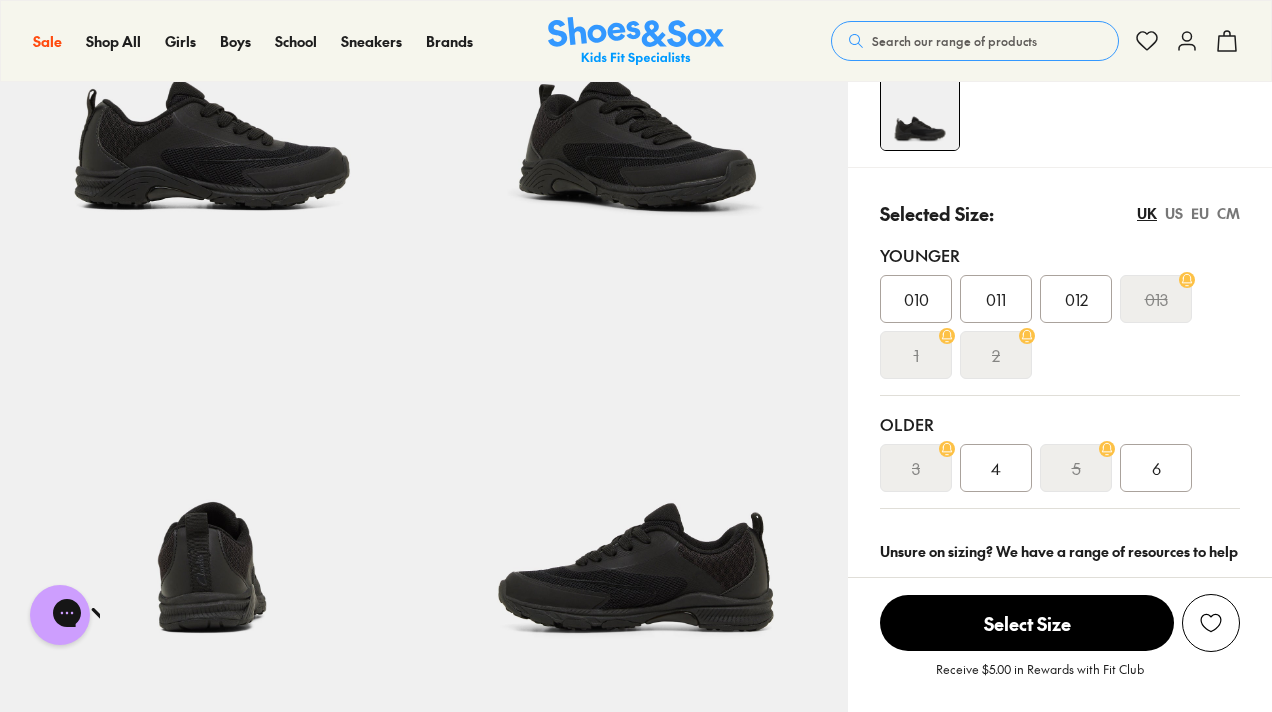scroll, scrollTop: 287, scrollLeft: 0, axis: vertical 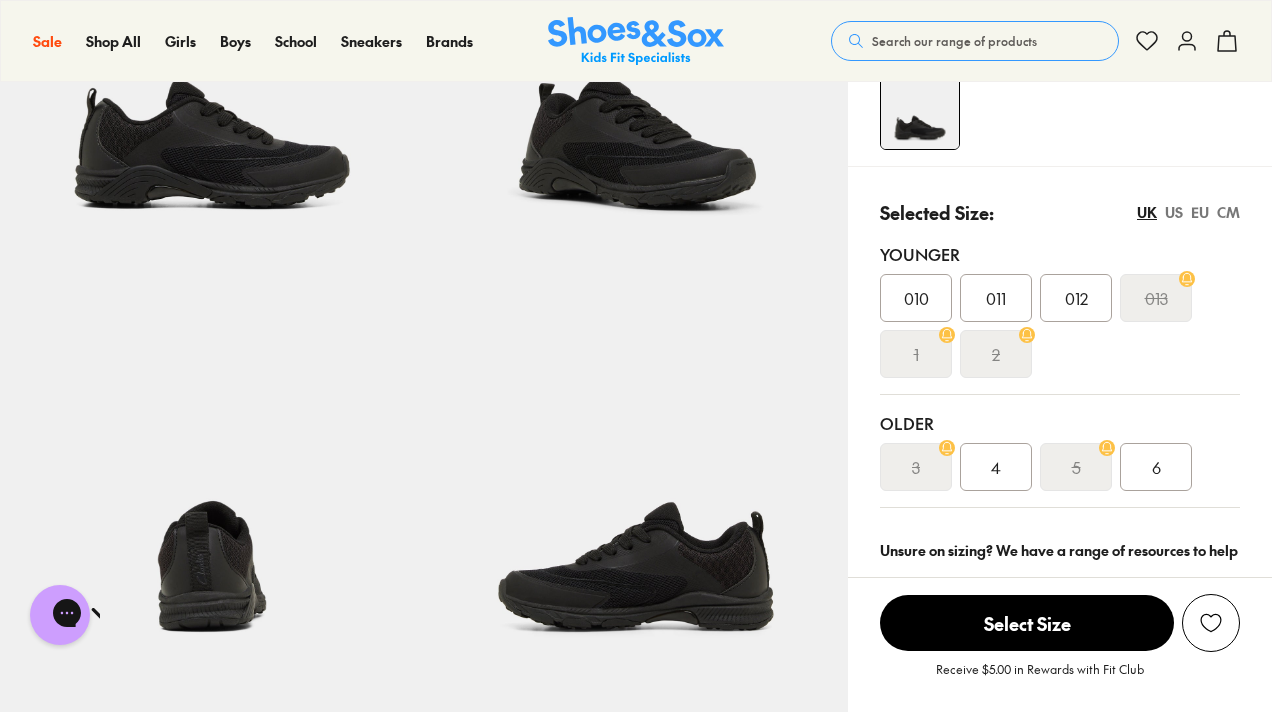 click 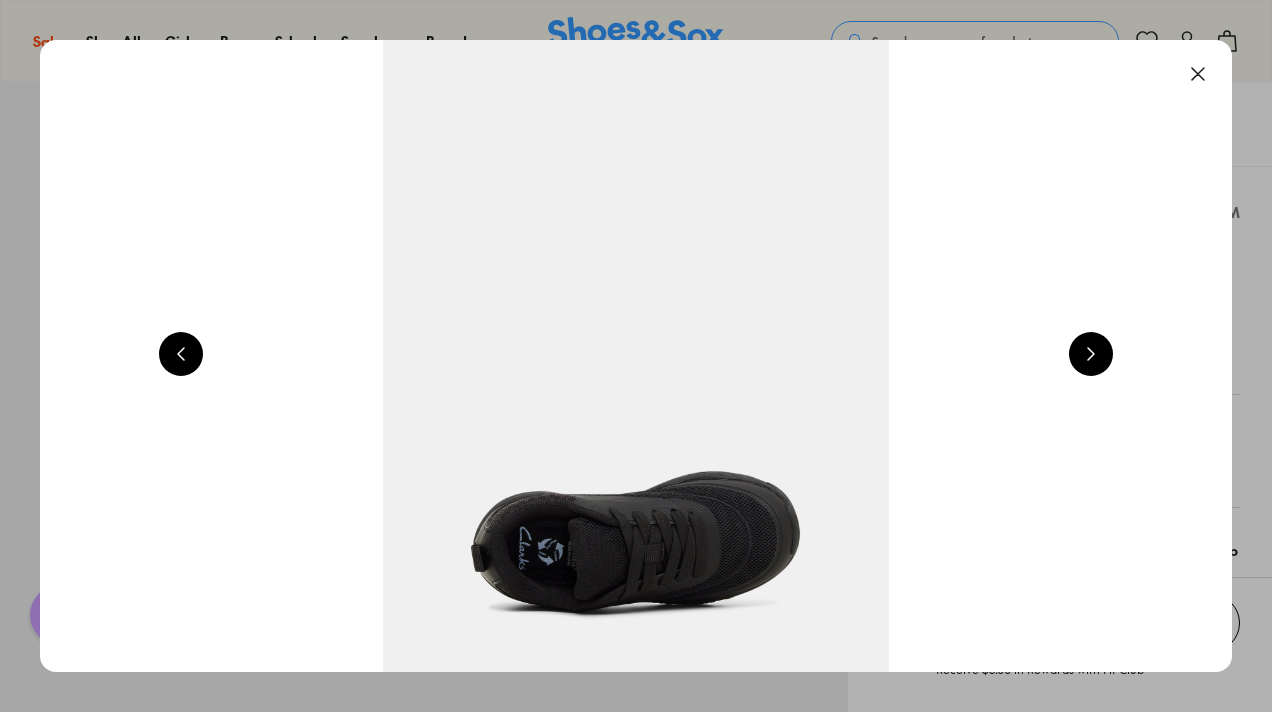 scroll, scrollTop: 0, scrollLeft: 4800, axis: horizontal 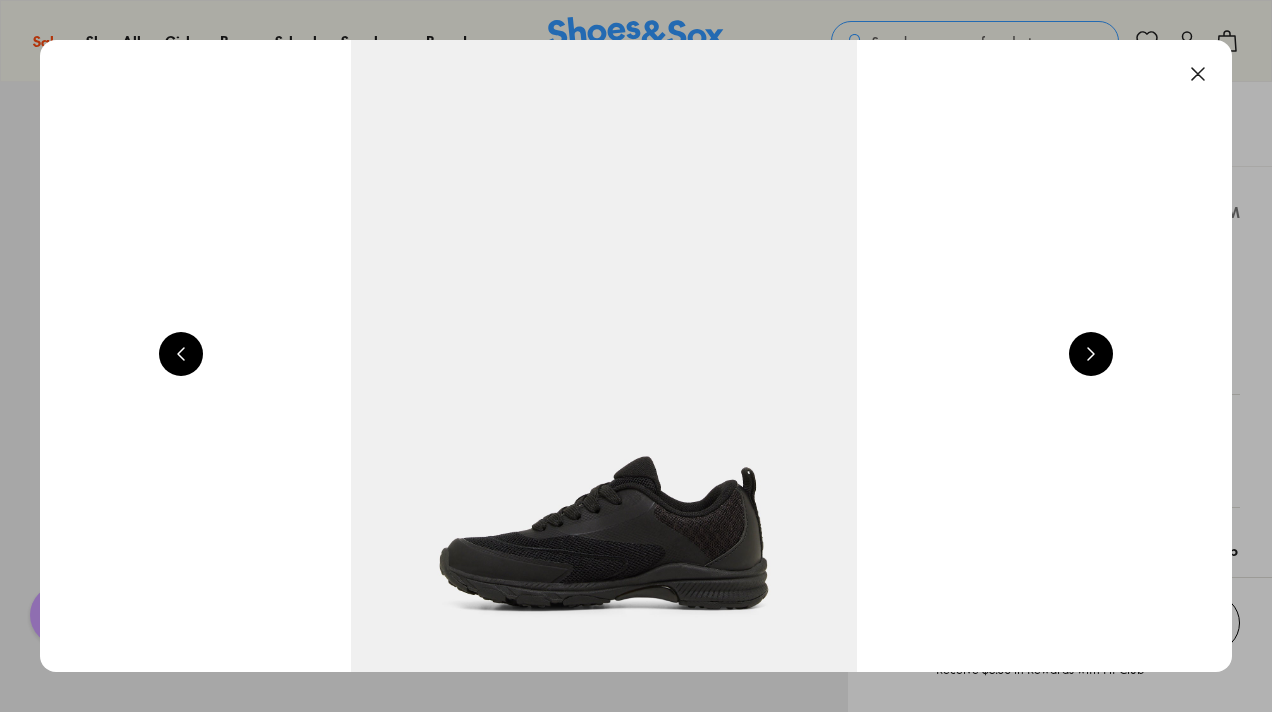 click at bounding box center [1091, 354] 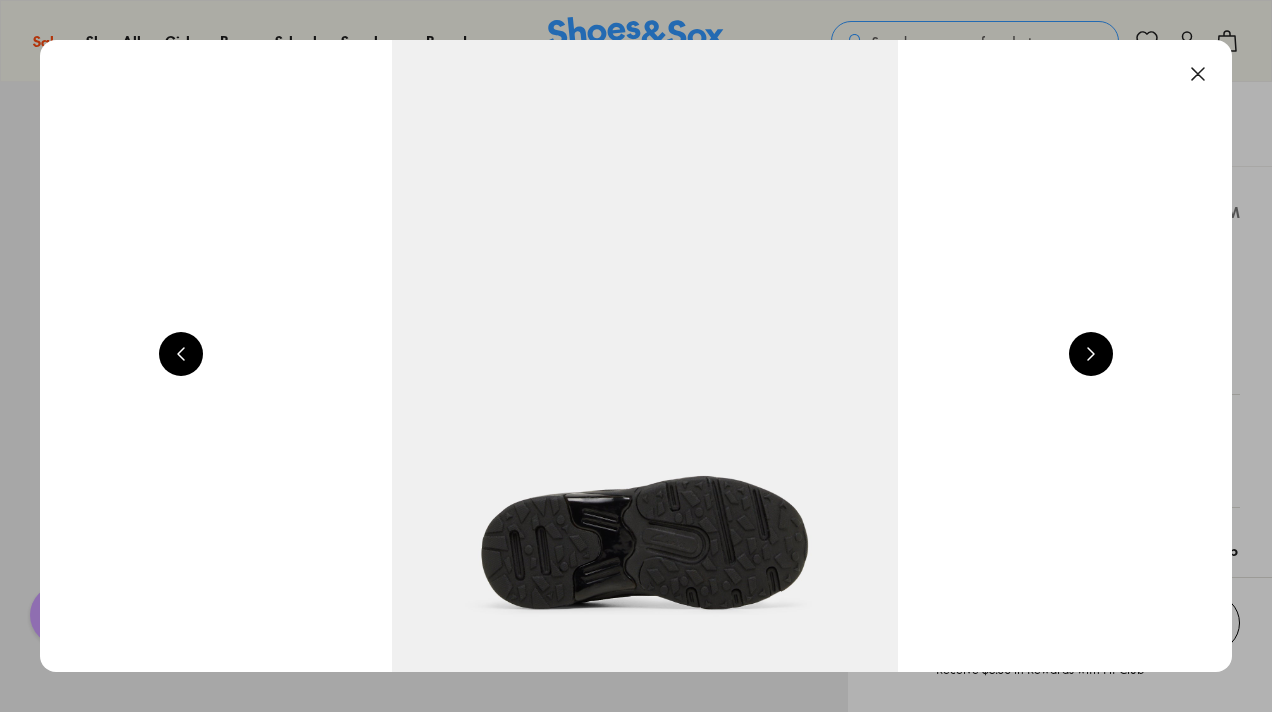 scroll, scrollTop: 0, scrollLeft: 6000, axis: horizontal 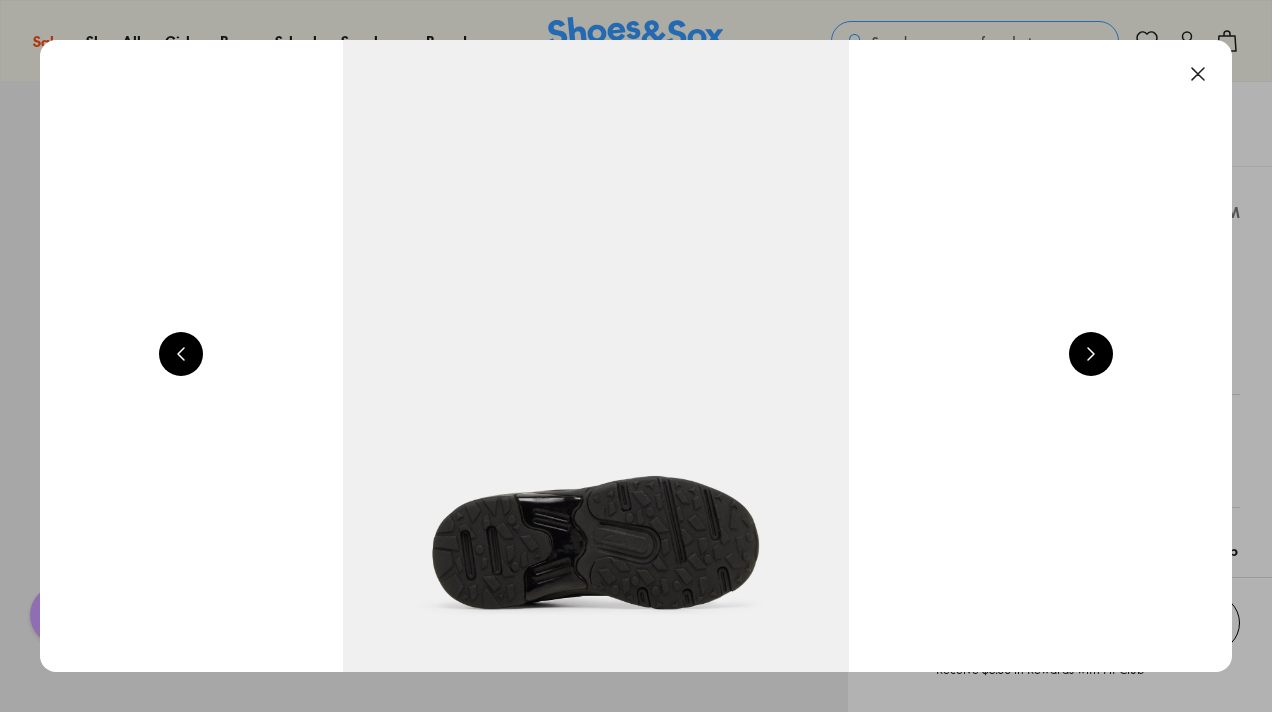 click at bounding box center (1198, 74) 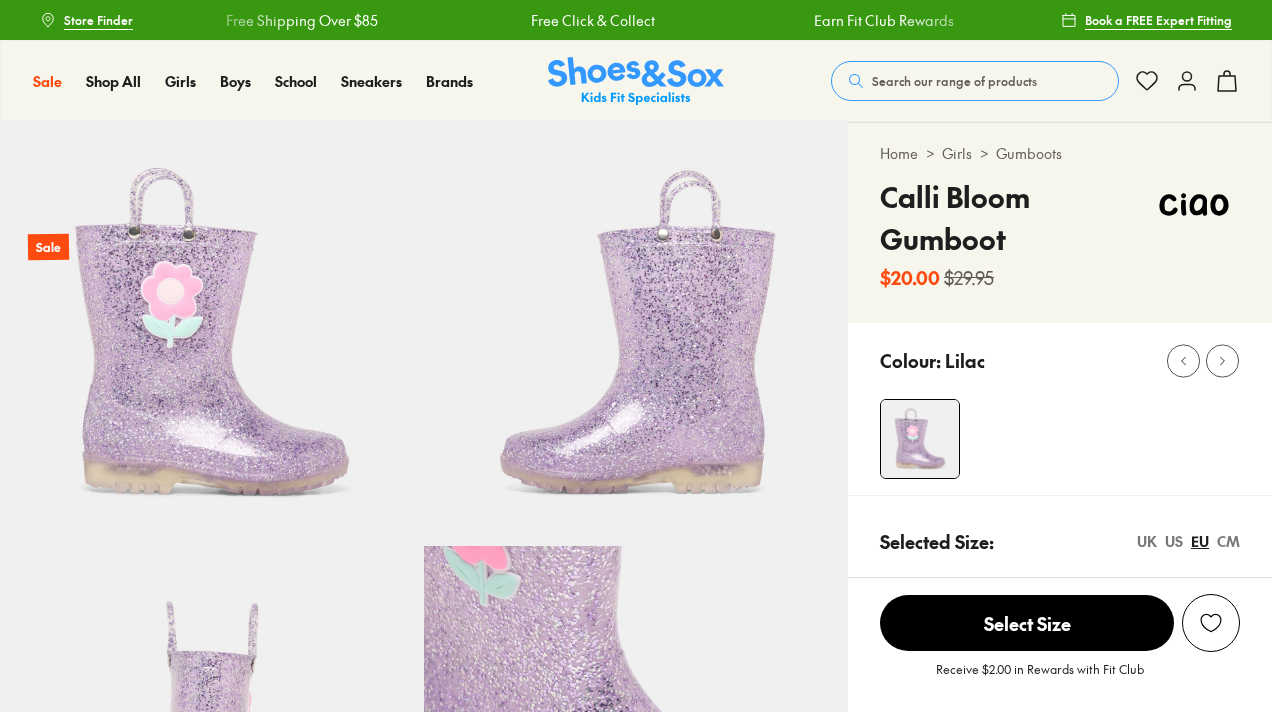 select on "*" 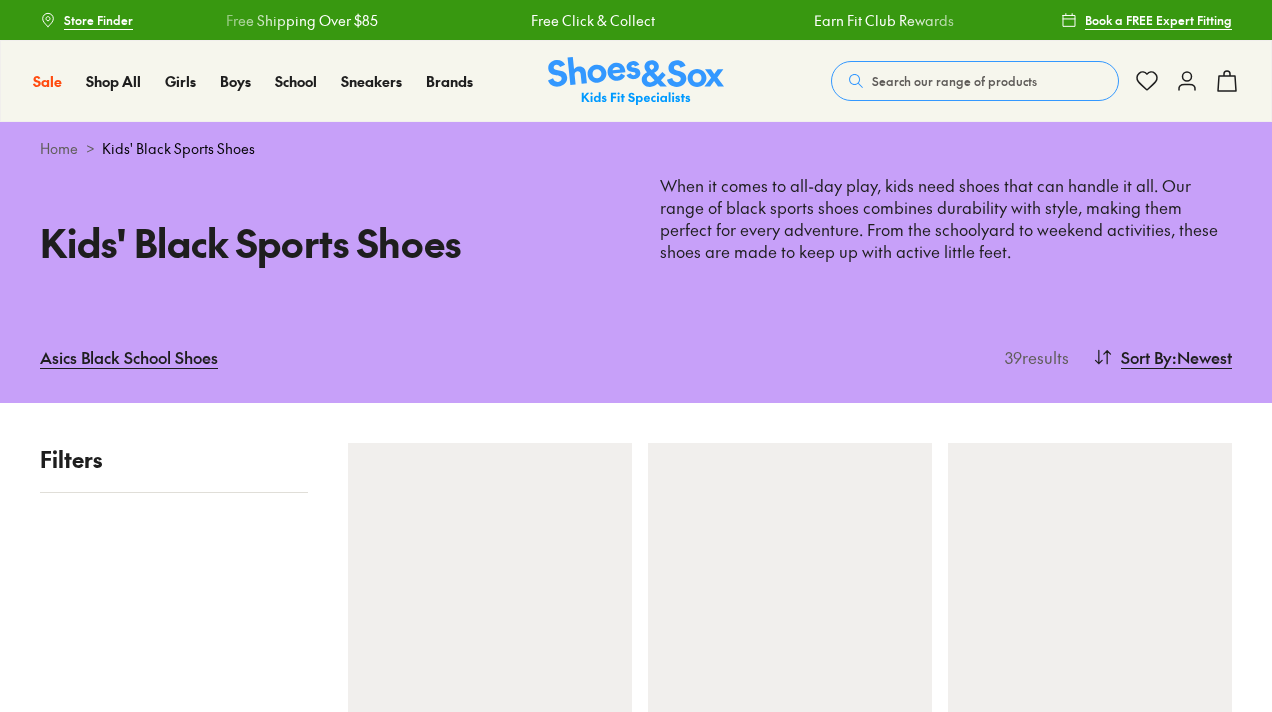 scroll, scrollTop: 0, scrollLeft: 0, axis: both 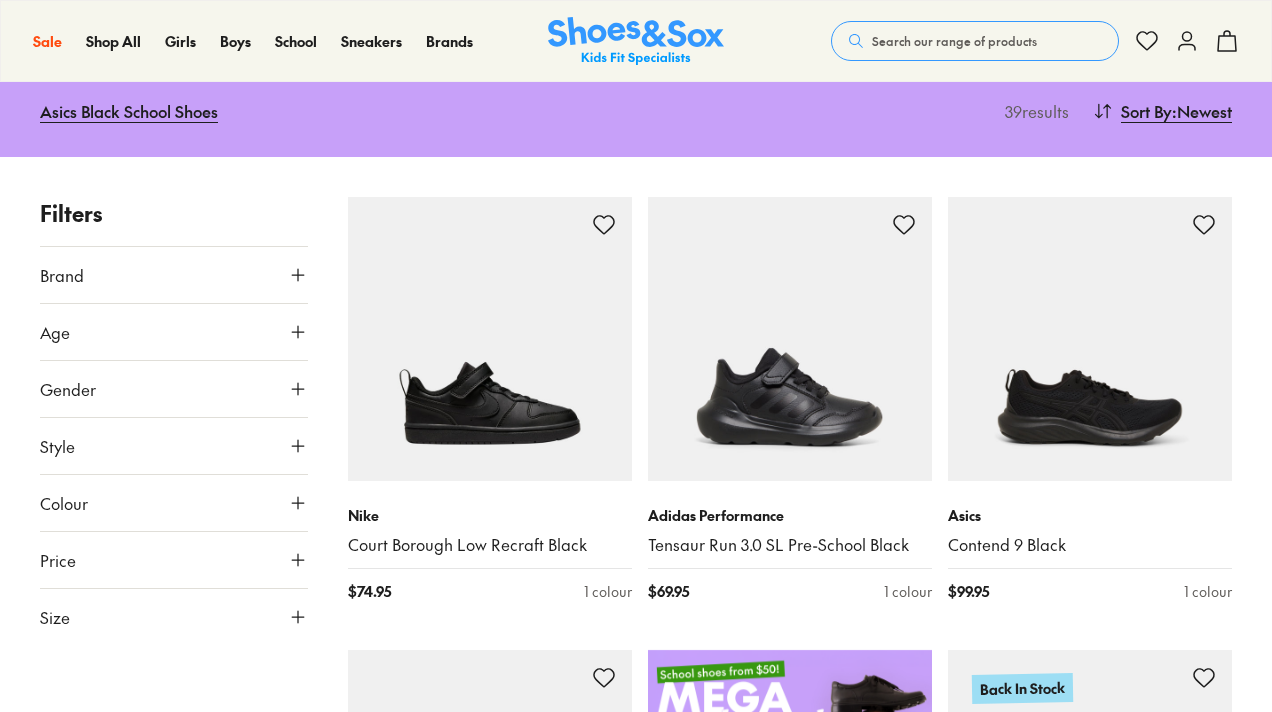 click on "Age" at bounding box center (174, 332) 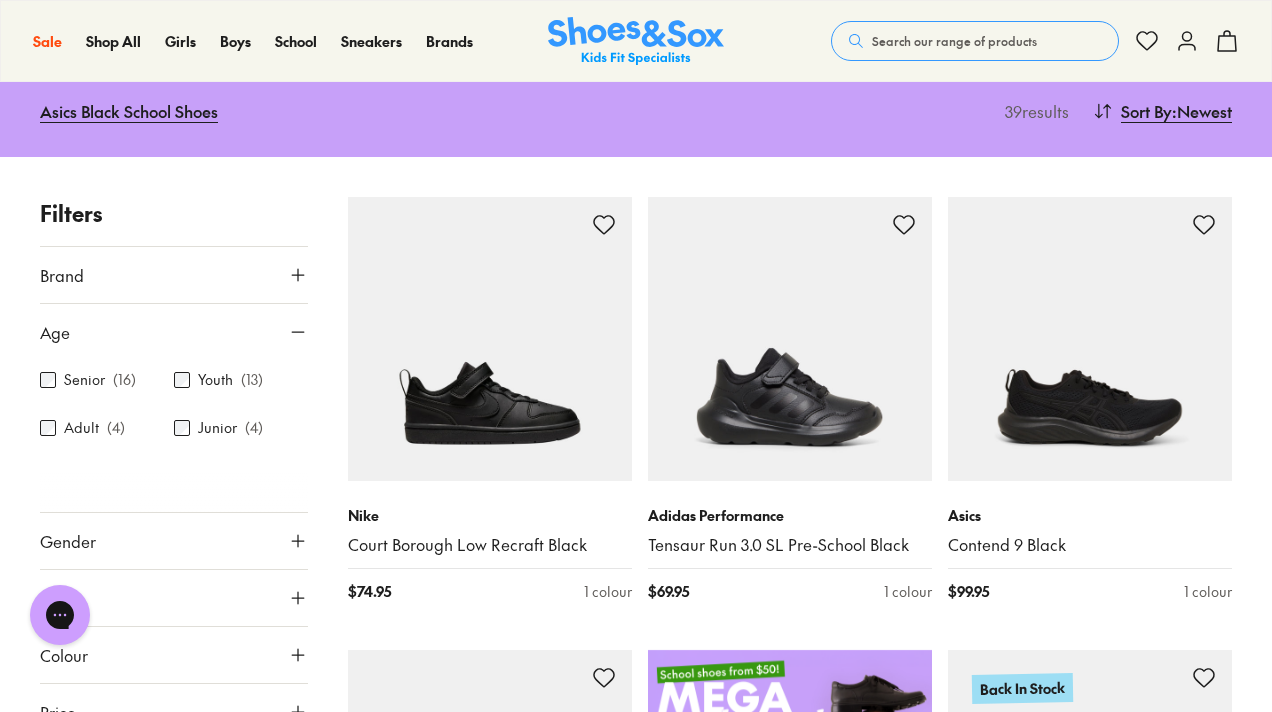 scroll, scrollTop: 0, scrollLeft: 0, axis: both 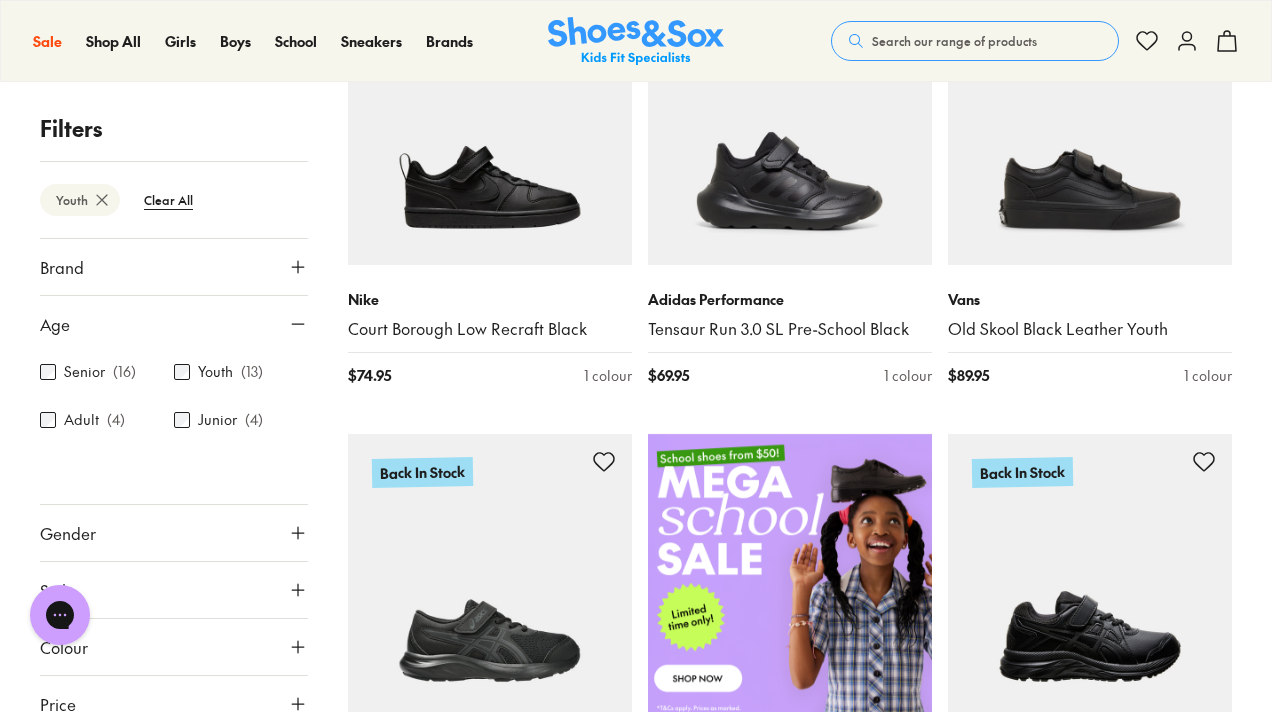 click on "Gender" at bounding box center (174, 533) 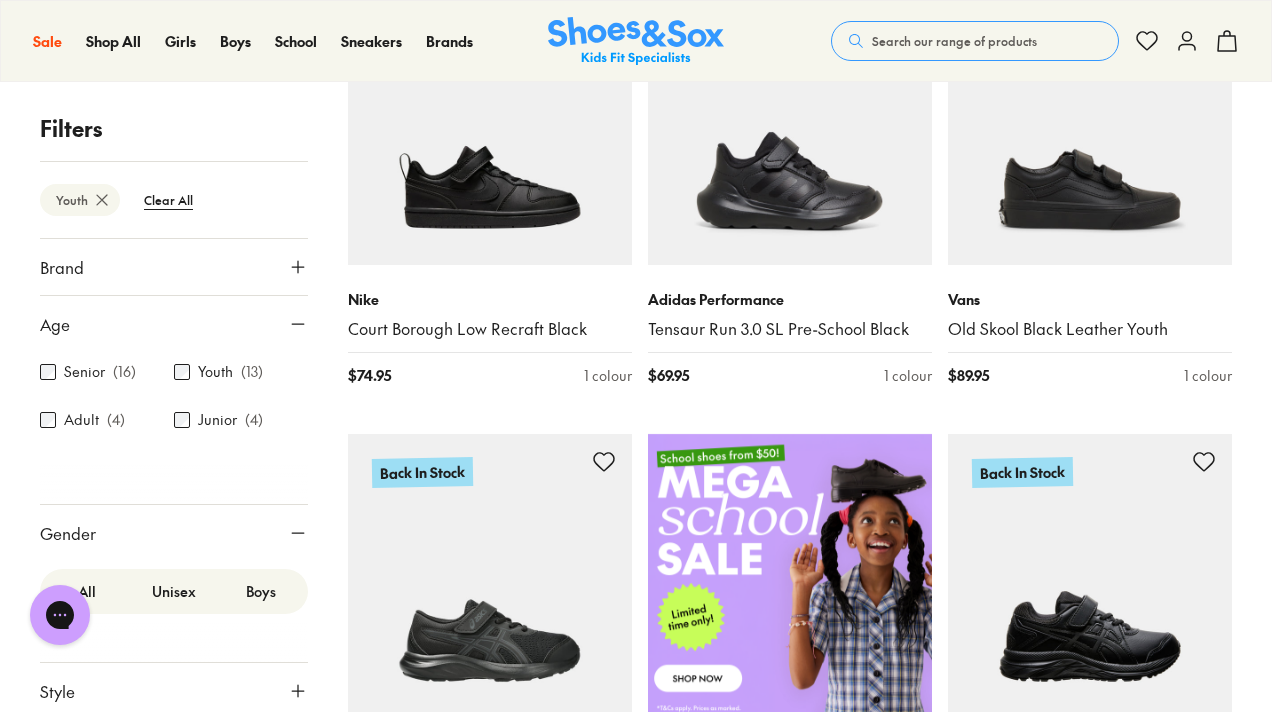 click on "Unisex" at bounding box center [174, 591] 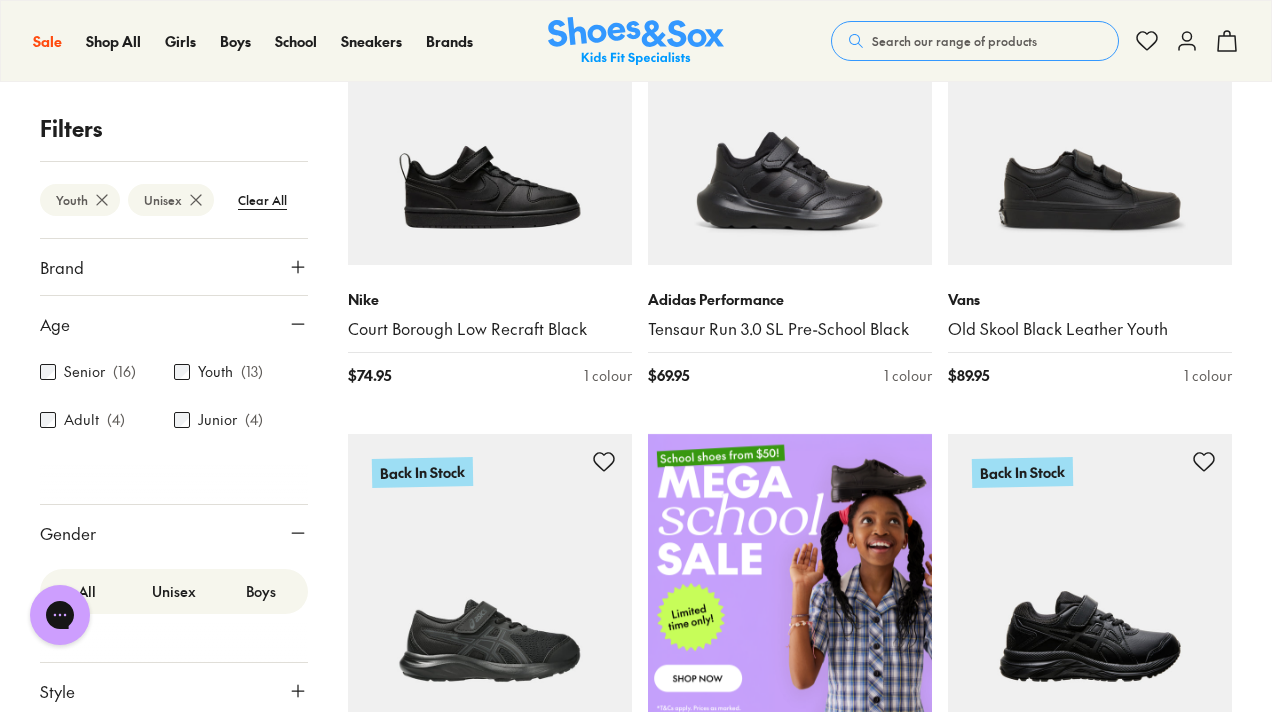 scroll, scrollTop: 207, scrollLeft: 0, axis: vertical 